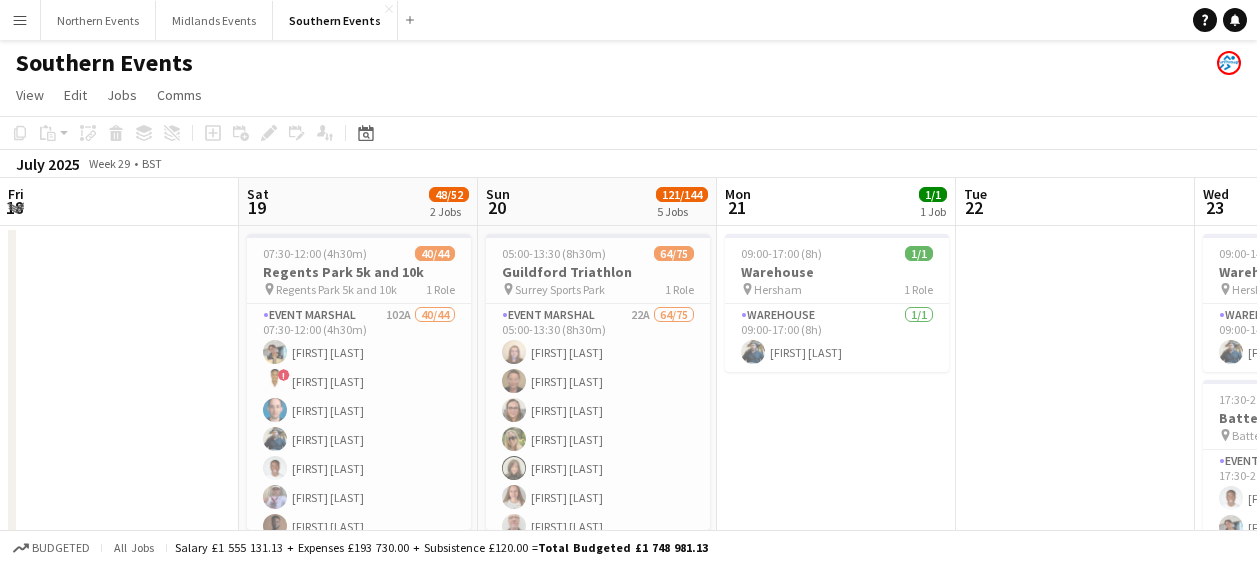 scroll, scrollTop: 0, scrollLeft: 0, axis: both 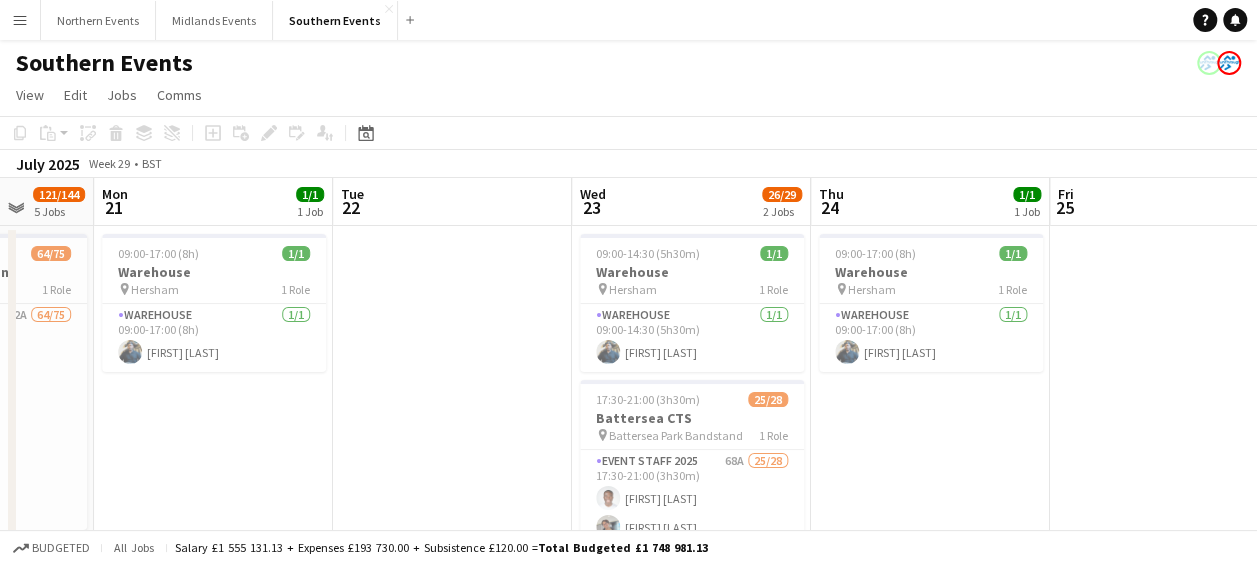 click on "View  Day view expanded Day view collapsed Month view Date picker Jump to today Expand Linked Jobs Collapse Linked Jobs  Edit  Copy Ctrl+C  Paste  Without Crew Ctrl+V With Crew Ctrl+Shift+V Paste as linked job  Group  Group Ungroup  Jobs  New Job Edit Job Delete Job New Linked Job Edit Linked Jobs Job fulfilment Promote Role Copy Role URL  Comms  Notify confirmed crew Create chat" 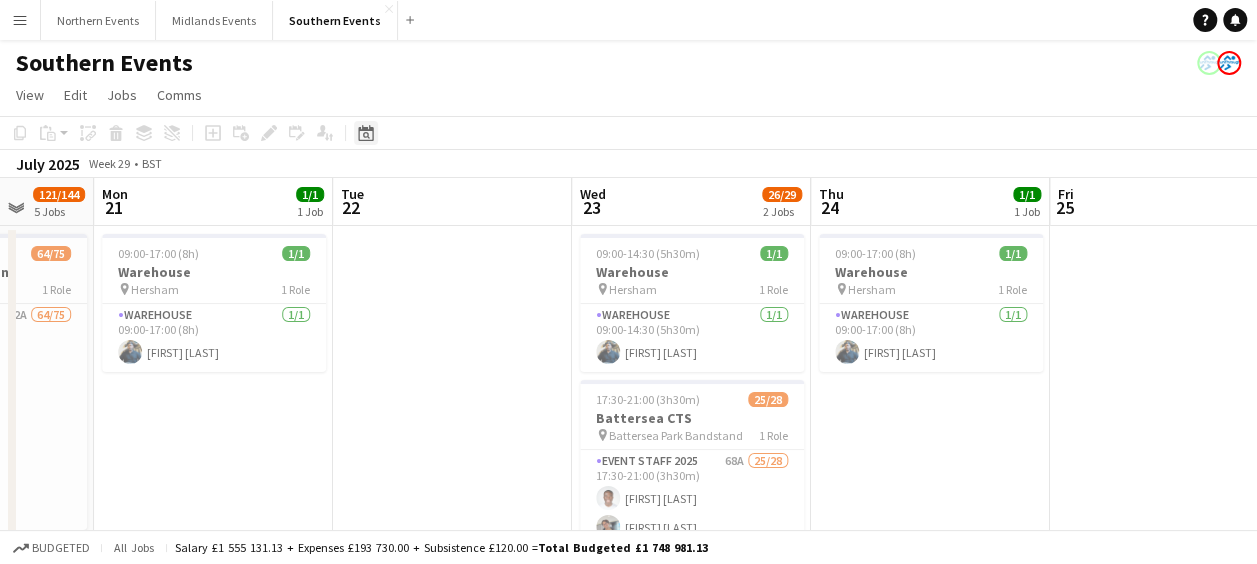click on "Date picker" 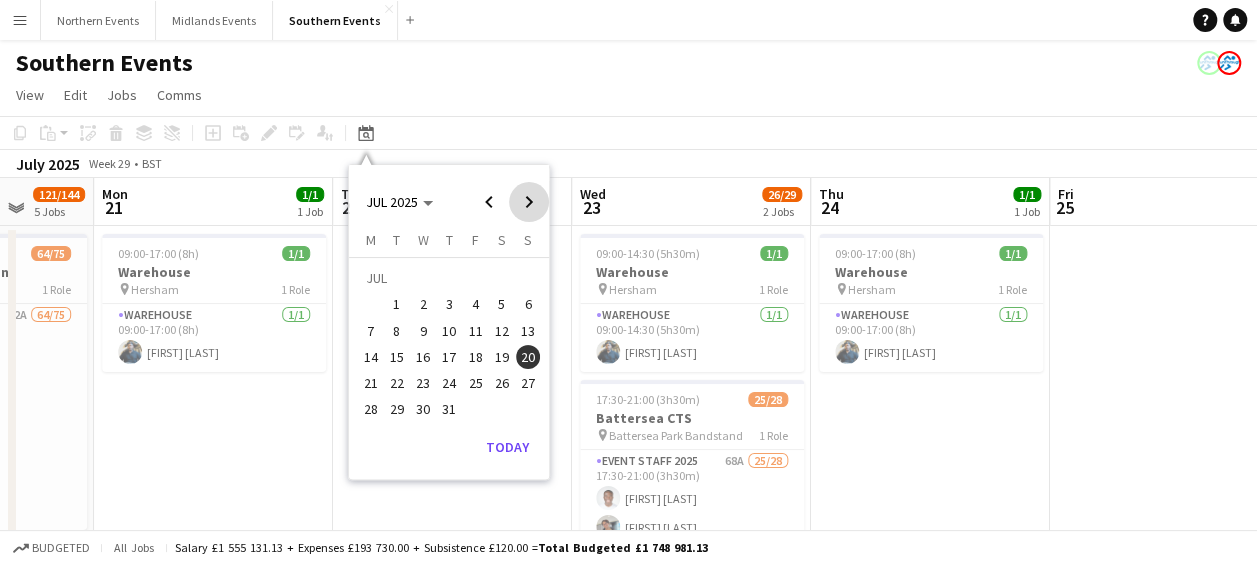 click at bounding box center [529, 202] 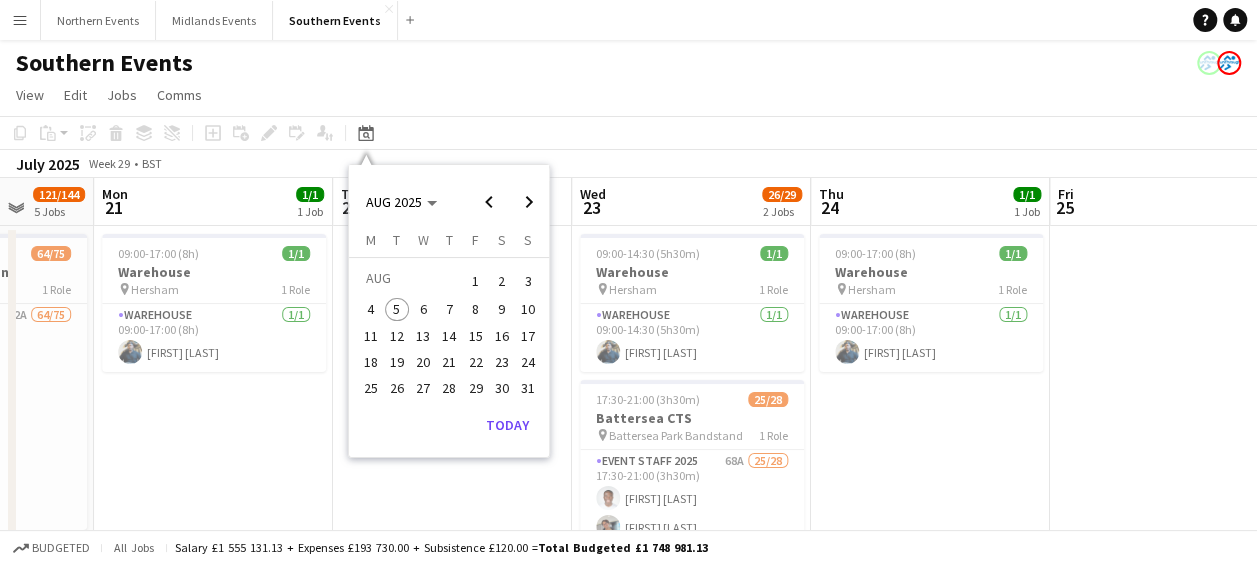 click on "3" at bounding box center (528, 281) 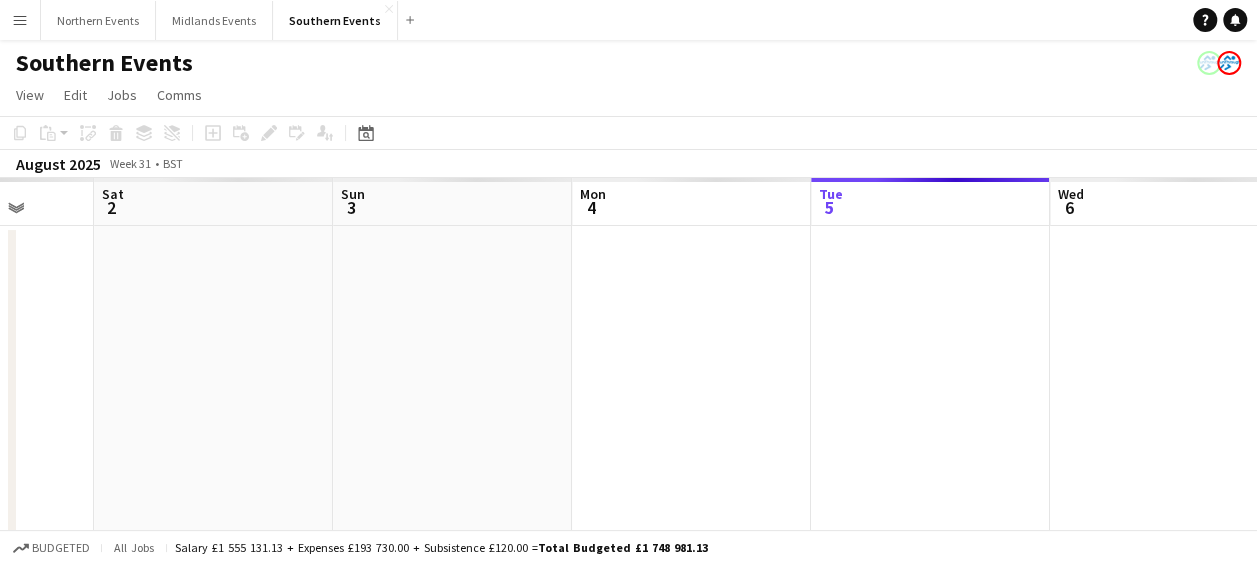 scroll, scrollTop: 0, scrollLeft: 688, axis: horizontal 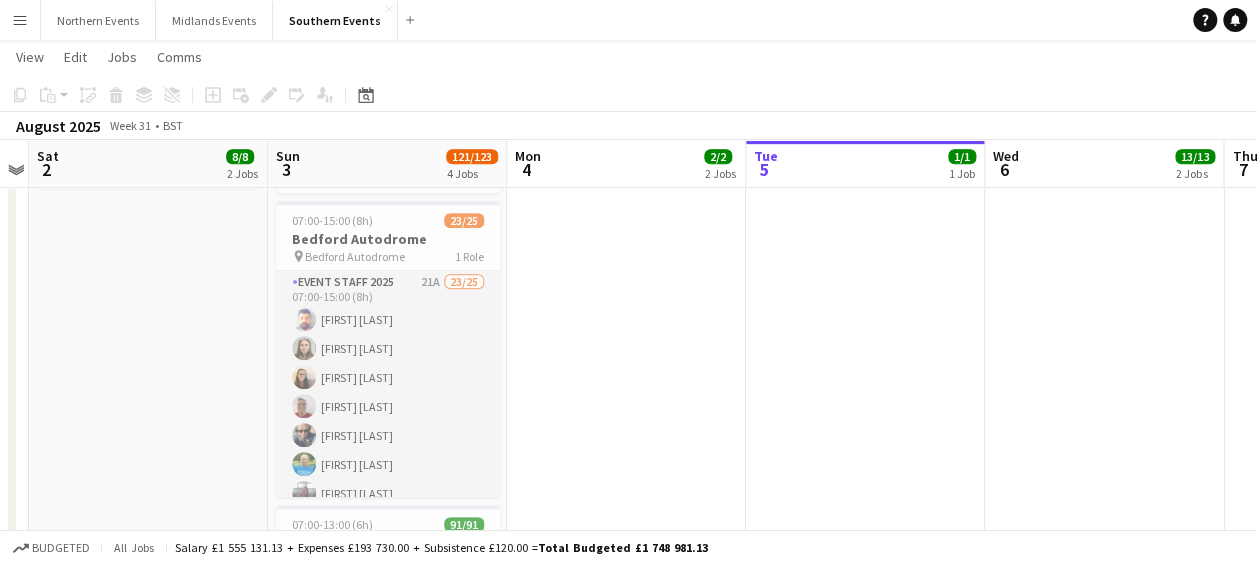 click on "Event Staff 2025   21A   23/25   07:00-15:00 (8h)
Jehangir Ashfaq Bhatti Laura Dzene Joanna Everitt Michael Everitt Tom Renphrey mel knowles Casie Osborne Michael McNeile Kyle Bayes Benjamin Golds Katie Veysi John Birch Basirat Akorede-Musa Jason Knowles Jamiu Musa Charlotte Bayes Callum Wakeford Sheun Adesimibo Adediran Preethi Varadharajan Gopalachary Raghavachary Jenny Lindroth Kurt Bradnam Sophie Poole
single-neutral-actions
single-neutral-actions" at bounding box center (388, 653) 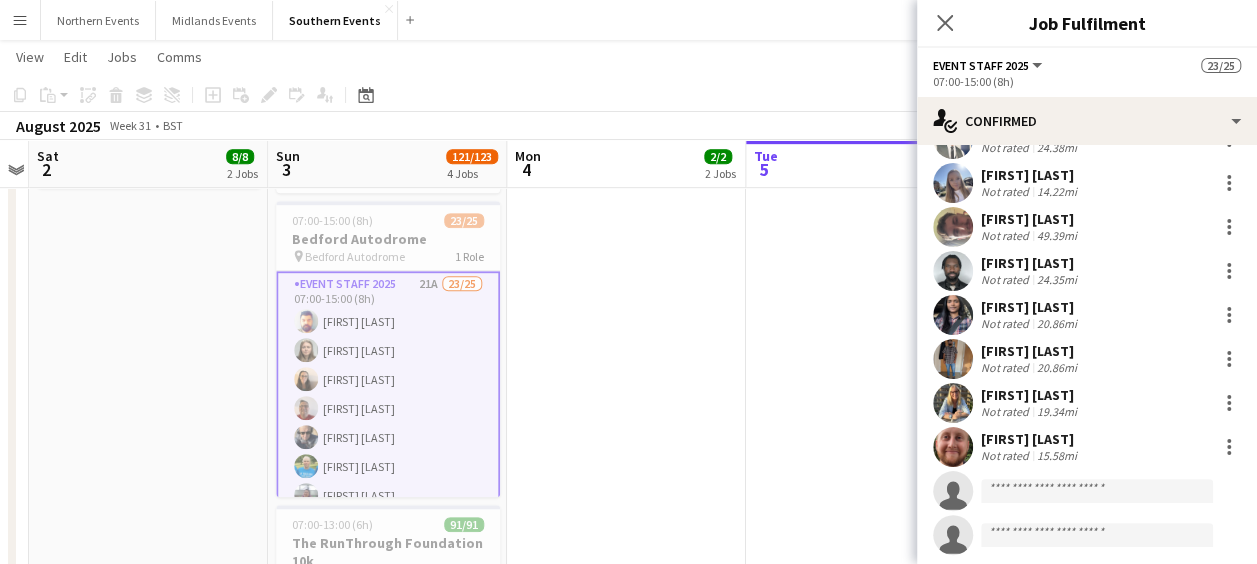 scroll, scrollTop: 806, scrollLeft: 0, axis: vertical 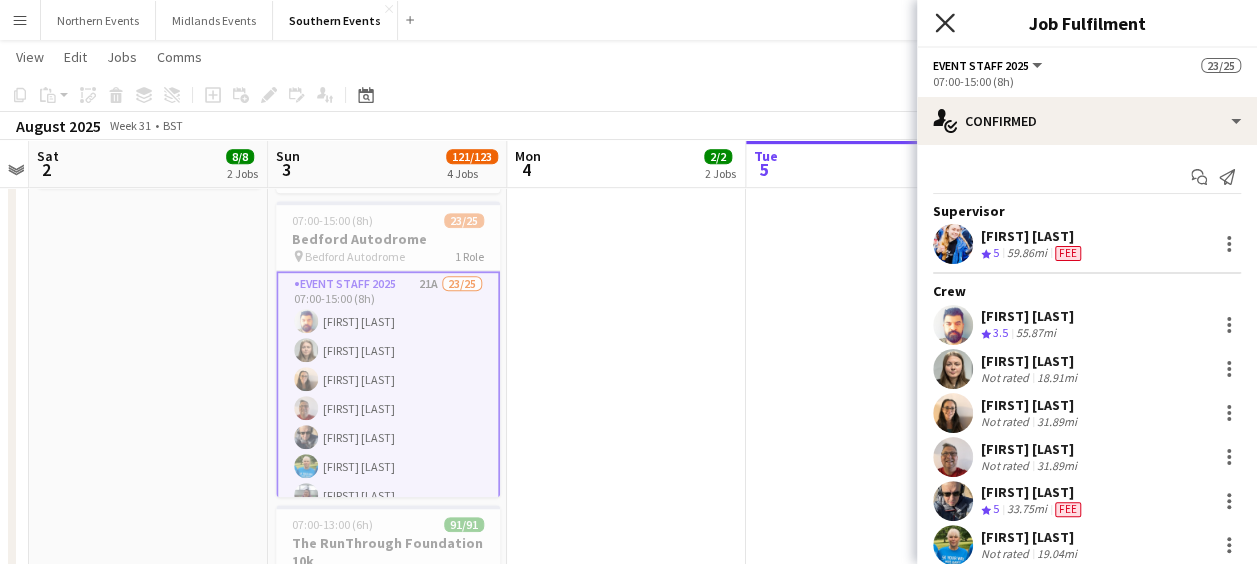 click on "Close pop-in" 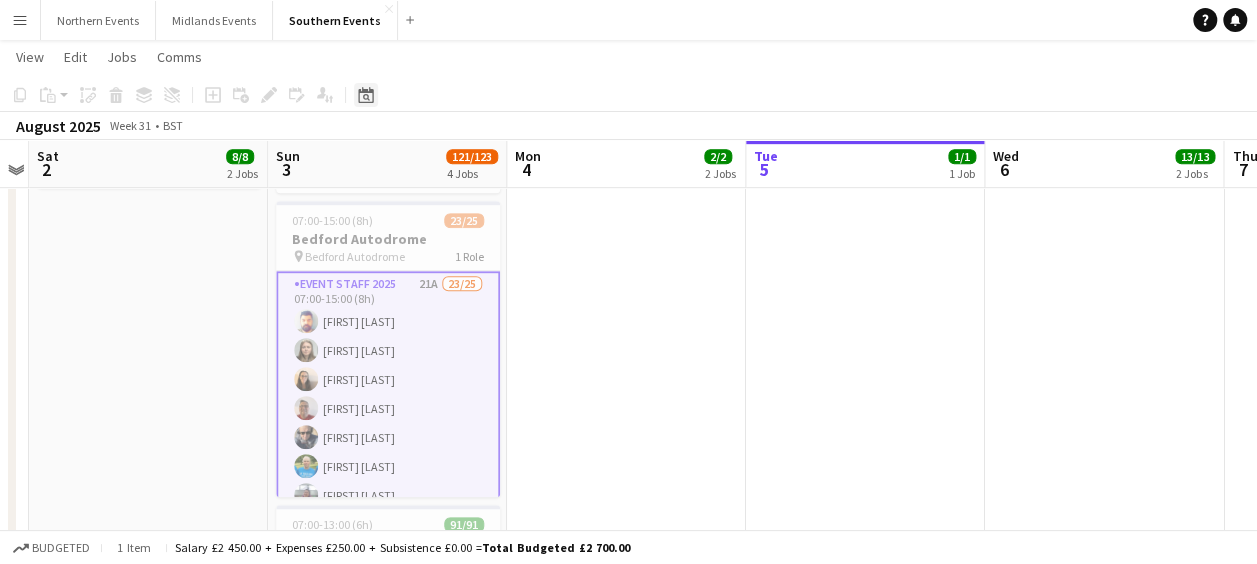 click on "Date picker" at bounding box center (366, 95) 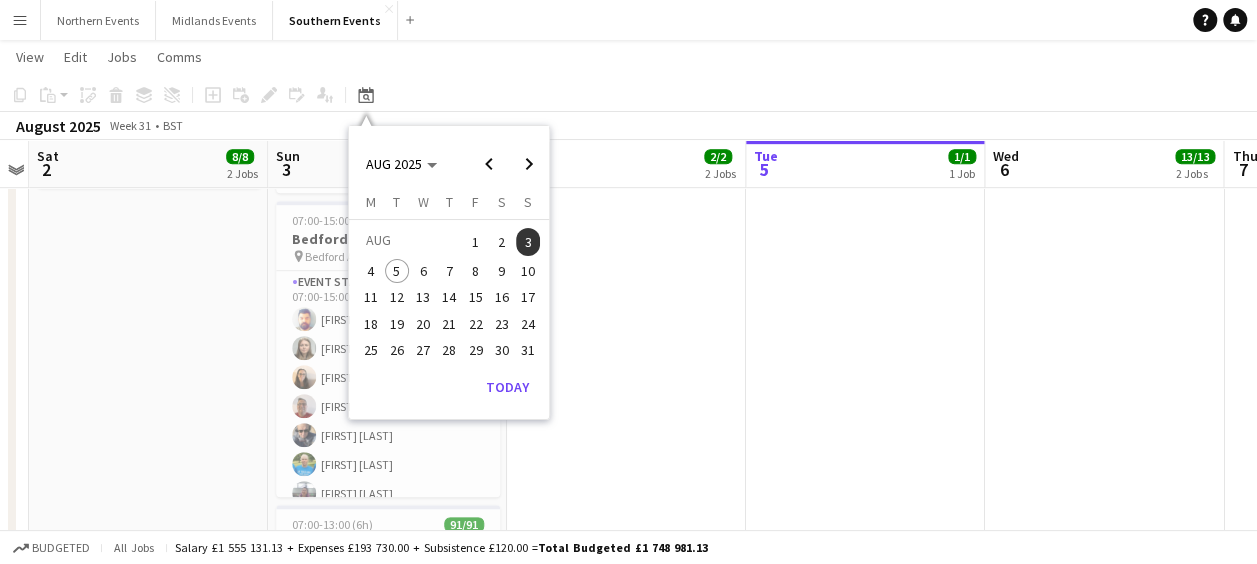 click on "6" at bounding box center [423, 271] 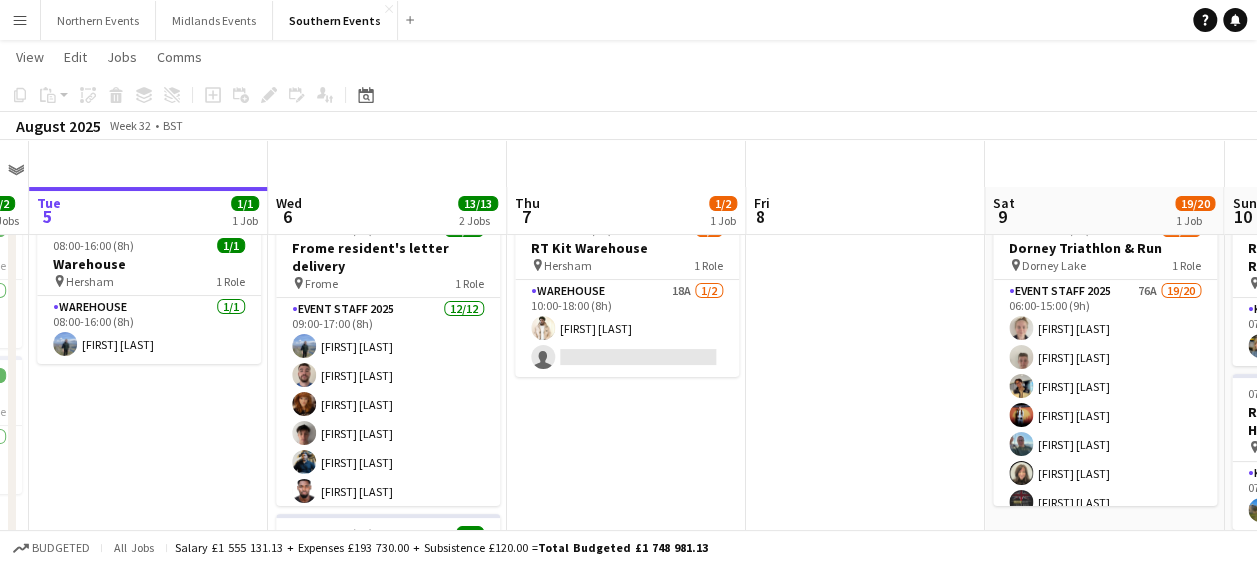 scroll, scrollTop: 78, scrollLeft: 0, axis: vertical 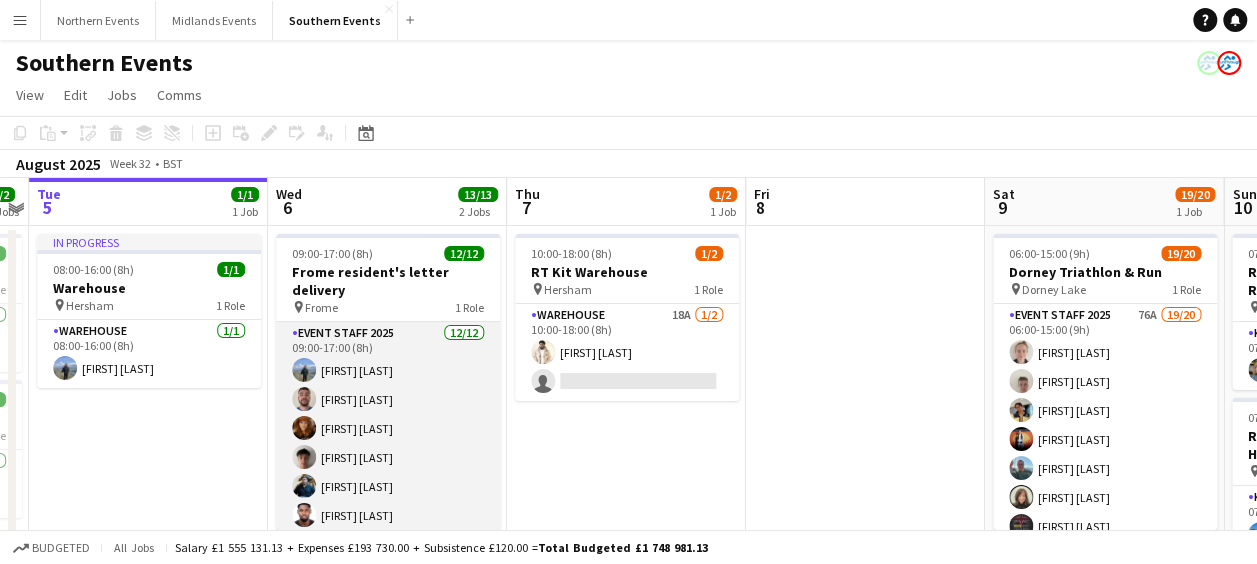 click on "Event Staff 2025   12/12   09:00-17:00 (8h)
Charlie Gibbard Ben Peters Lilith Whitelaw Joshua Perry Devyang Vaniya Gracefield Anobaah Attoh Henry Loughlin-Beveridge Dylan Judd Harvey James Clare Hennelly Millie Morton Darren Morgan" at bounding box center [388, 515] 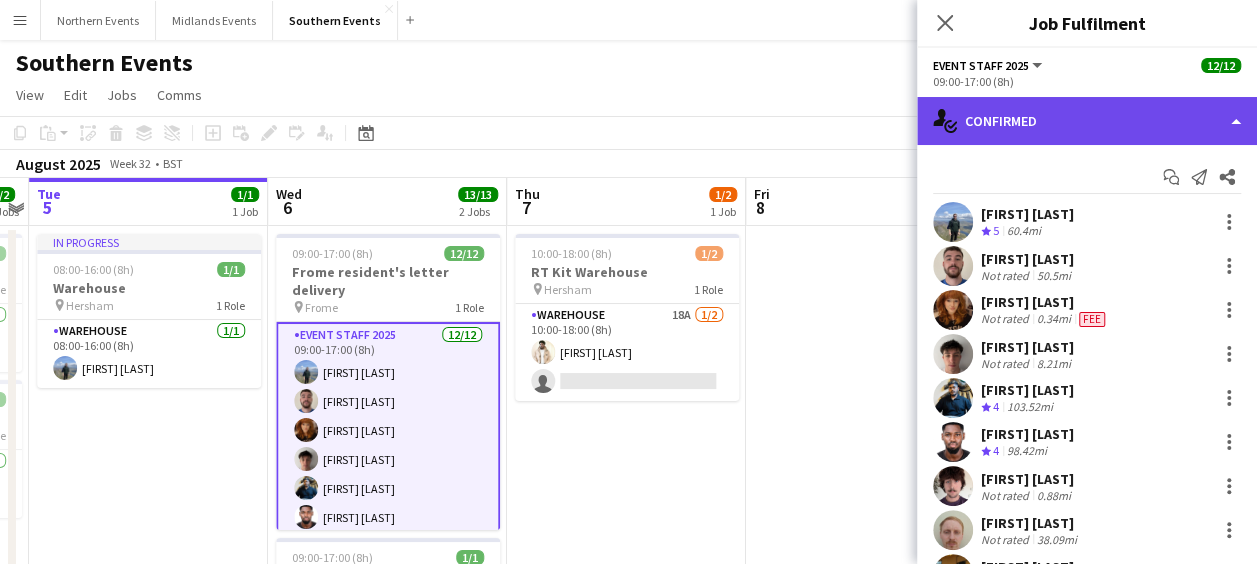 click on "single-neutral-actions-check-2
Confirmed" 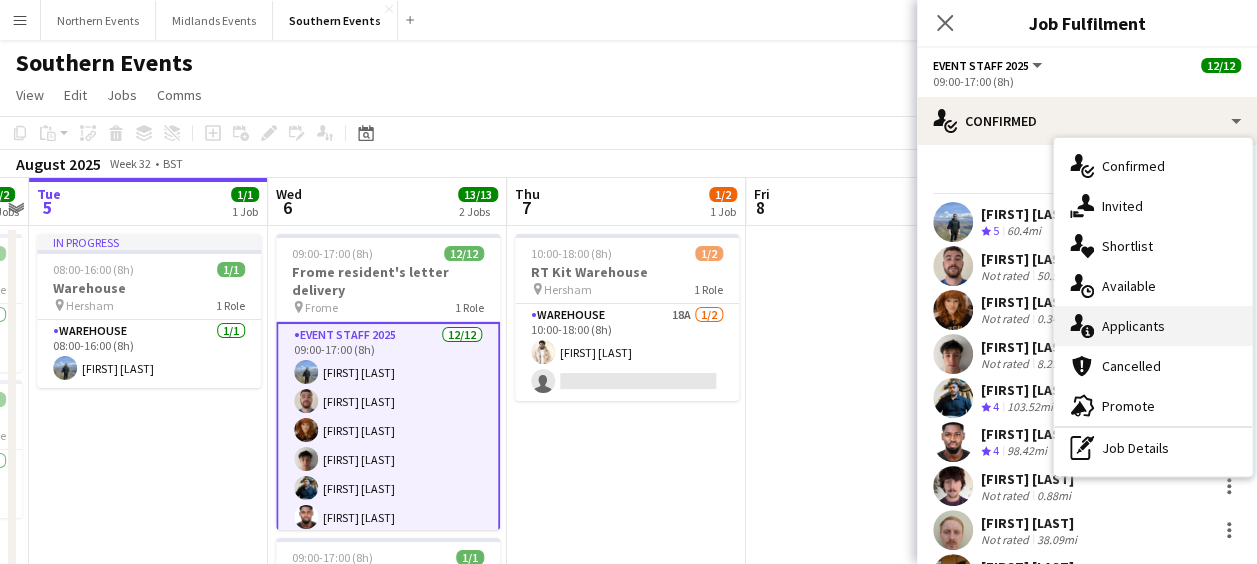 click on "single-neutral-actions-information
Applicants" at bounding box center [1153, 326] 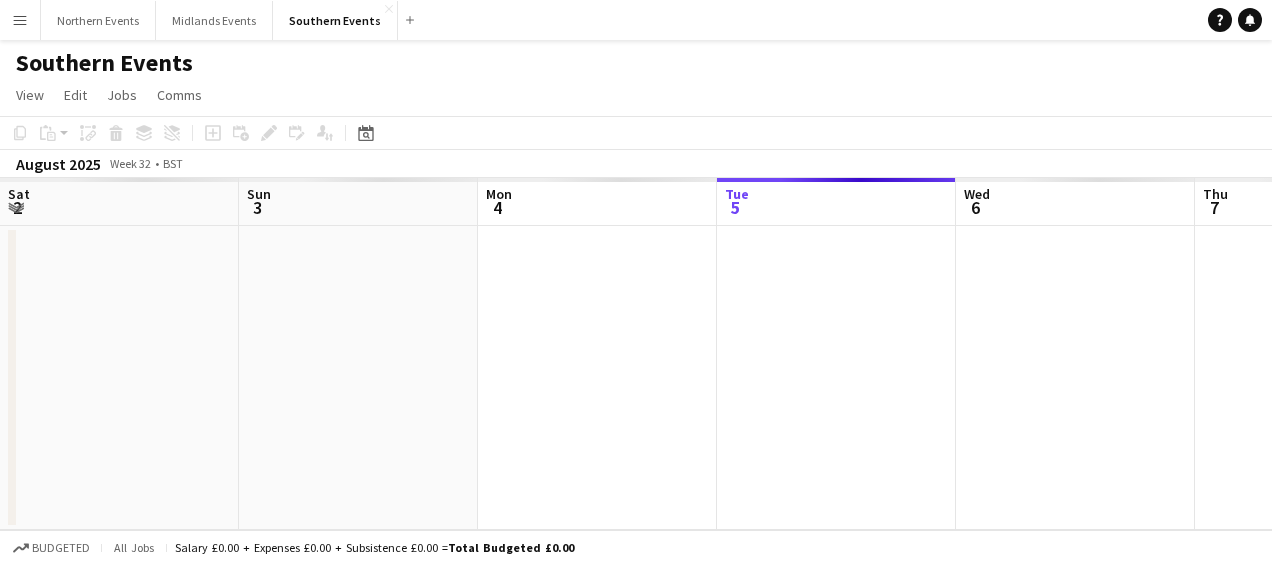 scroll, scrollTop: 0, scrollLeft: 0, axis: both 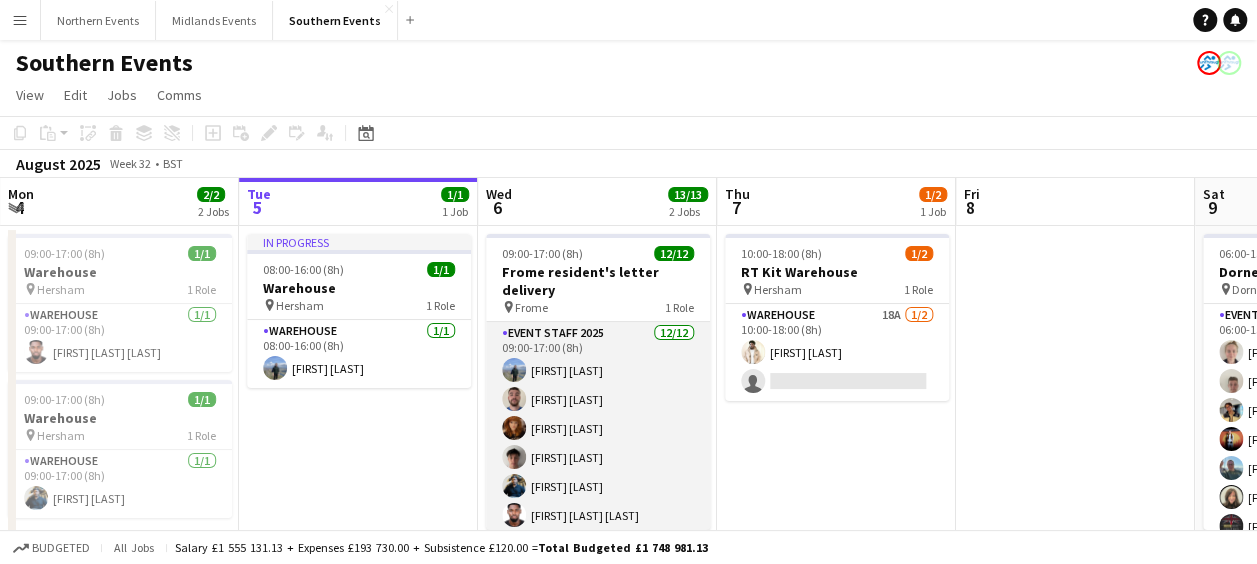 click on "Event Staff 2025   12/12   09:00-17:00 (8h)
Charlie Gibbard Ben Peters Lilith Whitelaw Joshua Perry Devyang Vaniya Gracefield Anobaah Attoh Henry Loughlin-Beveridge Dylan Judd Harvey James Clare Hennelly Millie Morton Darren Morgan" at bounding box center [598, 515] 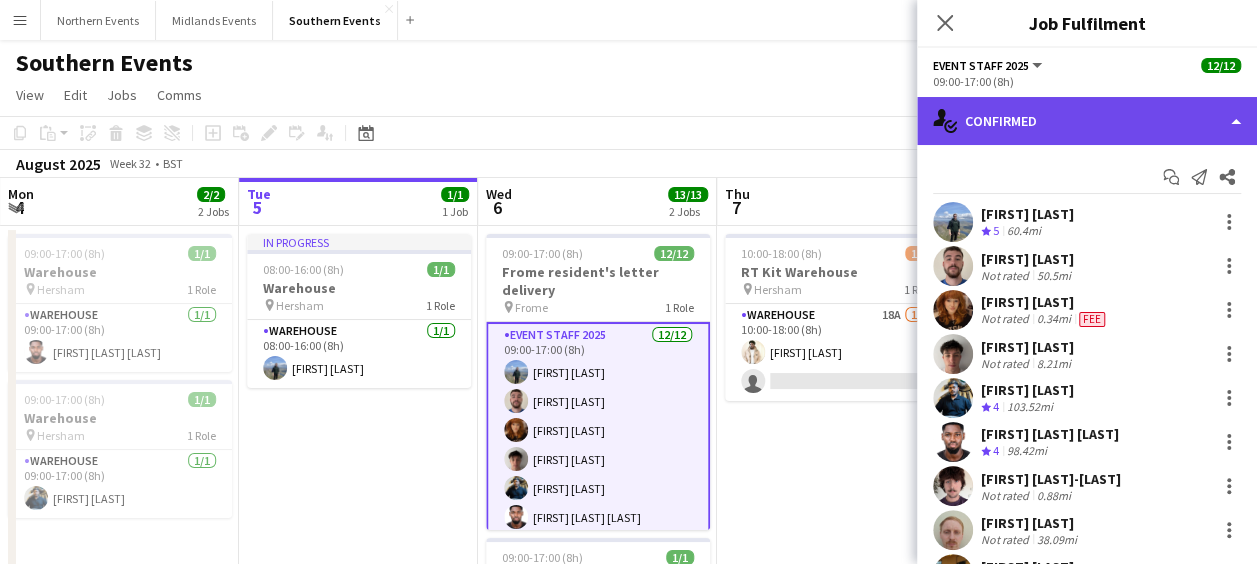 click on "single-neutral-actions-check-2
Confirmed" 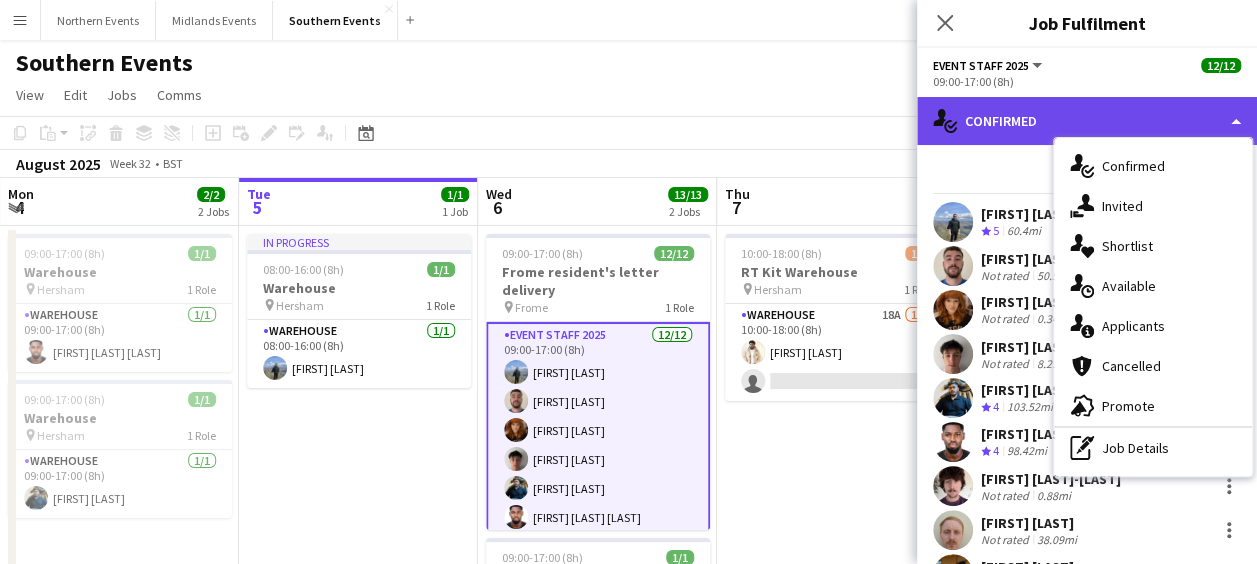 click on "single-neutral-actions-check-2
Confirmed" 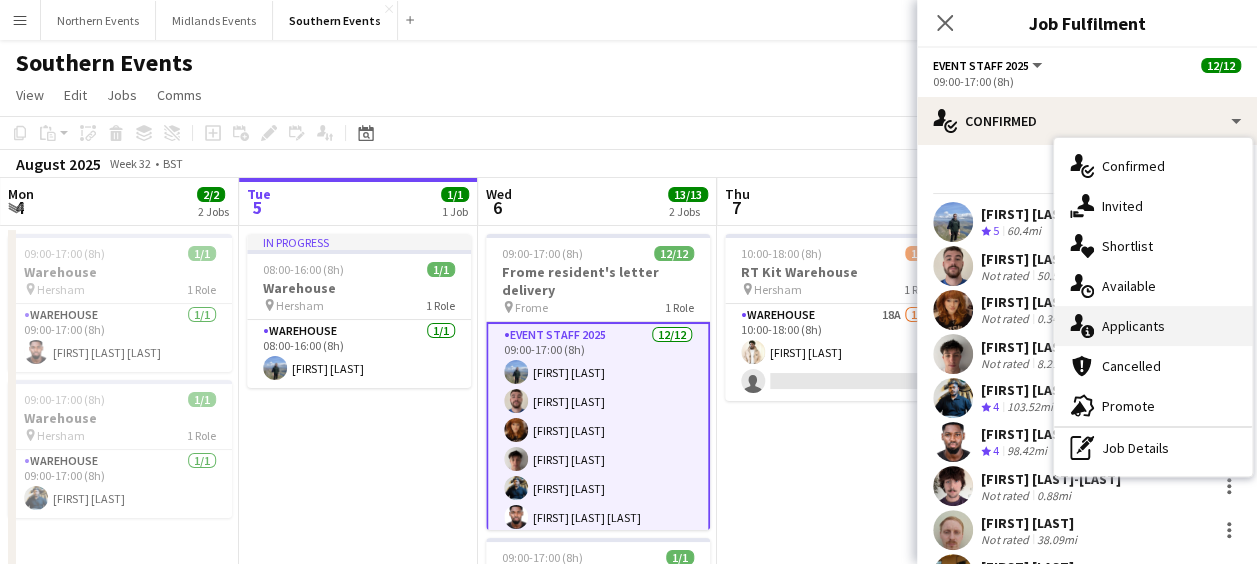 click on "single-neutral-actions-information
Applicants" at bounding box center (1153, 326) 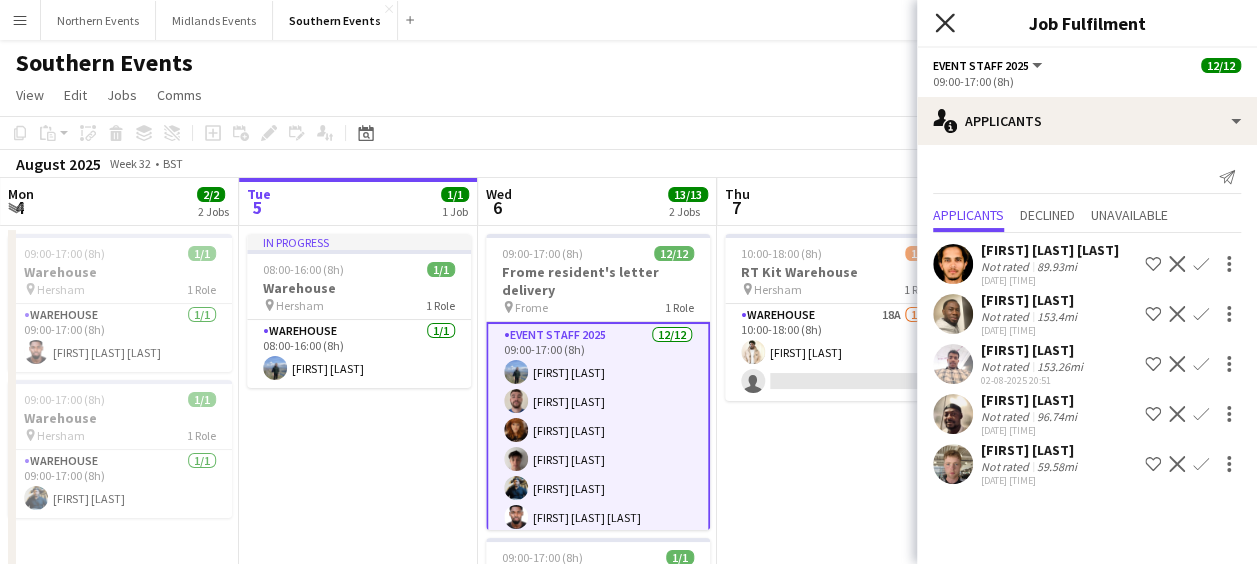 click on "Close pop-in" 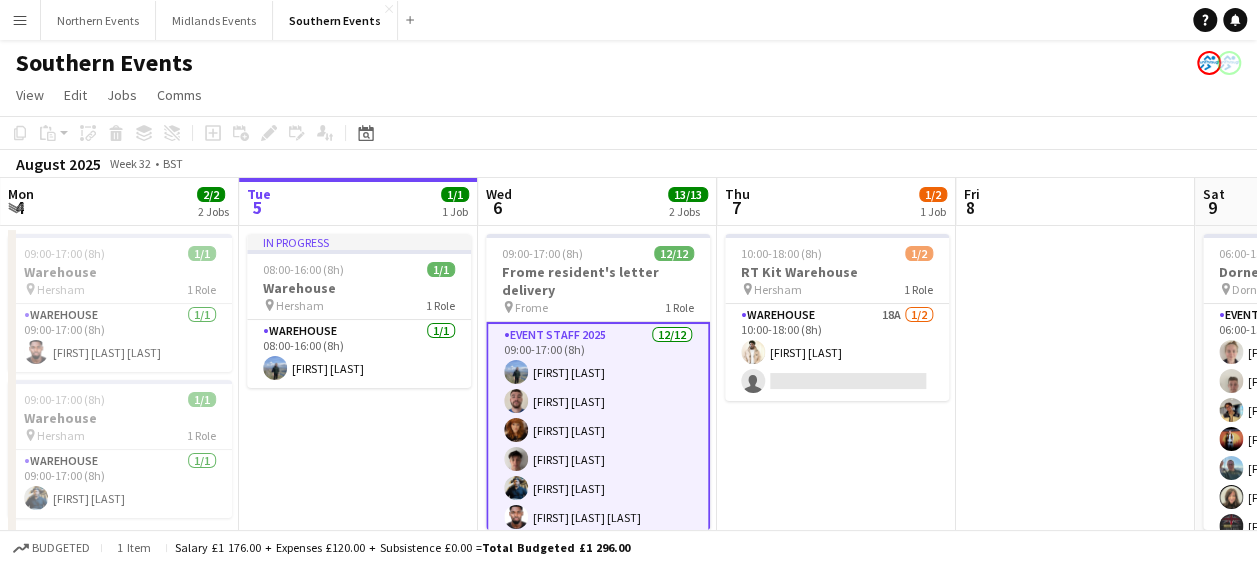 click on "Southern Events" 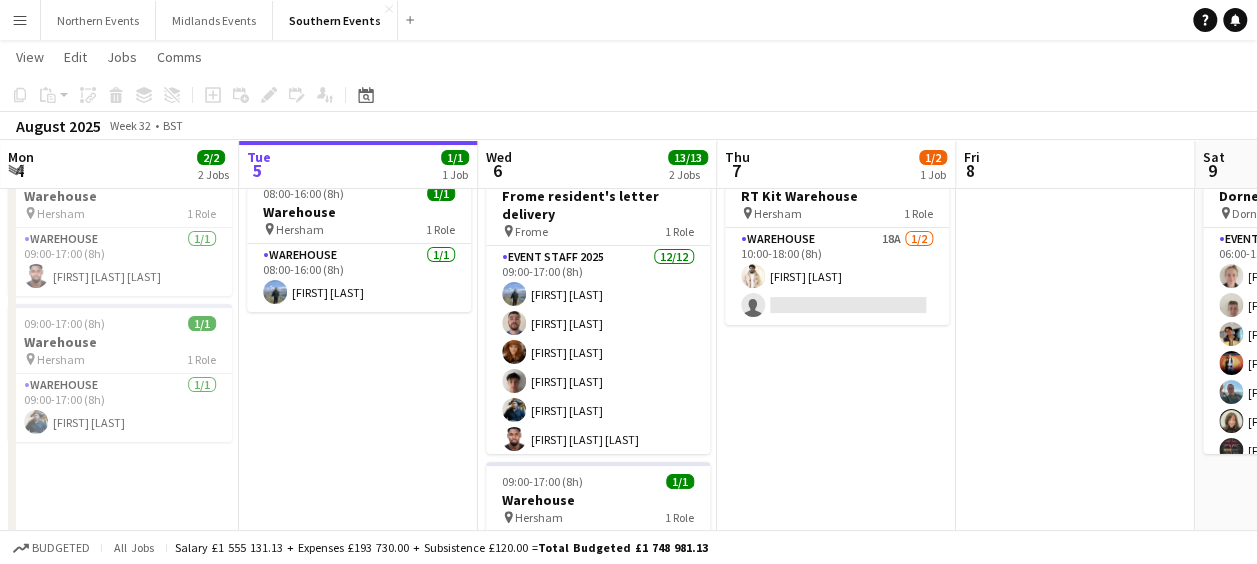 scroll, scrollTop: 85, scrollLeft: 0, axis: vertical 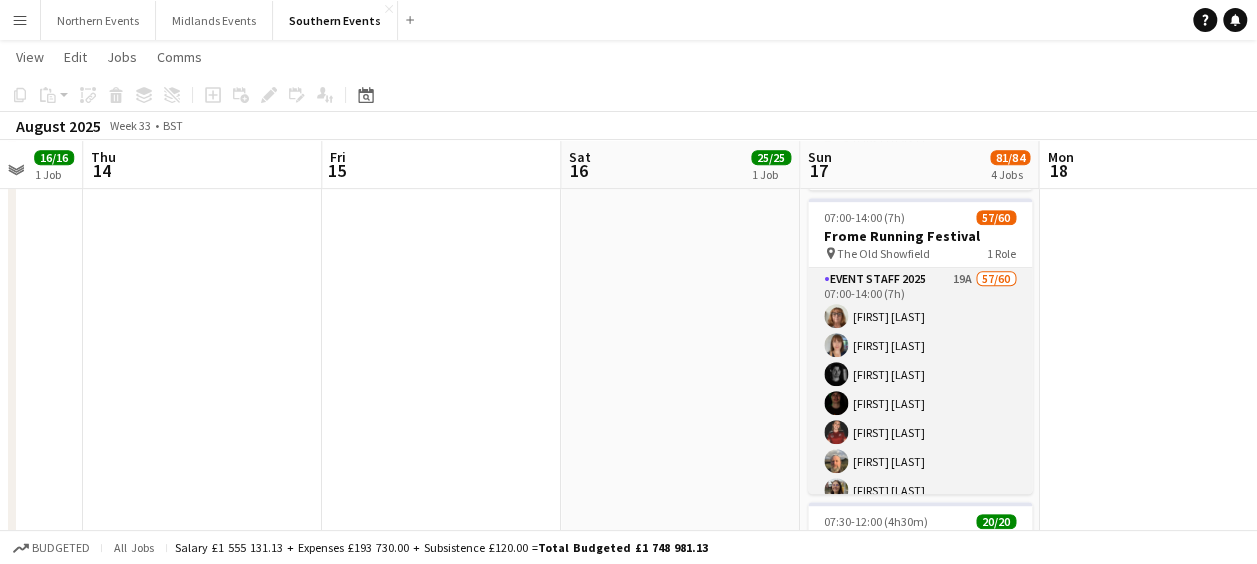 click on "Event Staff 2025 19A 57/60 07:00-14:00 (7h)
Carole Tate Gemma Christofides Ethan Evans Billy Evans Annabel Neve Christopher Sedgwick Zara Weltman Holly Williams Joseph Baron Georgia Wheeler Alexander Christofides Stephanie Poole Ian Poole Jordan Baker ! Leila Bennett Ben Peters Zaakirah Affejee Esme Peters Simon Moore Toby Evans DAVID Gordon Natalie Gordon Molly Harris Dominic Todd Elizabeth Kniveton Edward Walker Jacqui Ackroyd Annabel Dugwell Lee Jones Zita Torok Rose Anstice Chris Lovell bel dorta Isabella Taylor Abby Wajtknecht Steve Tozer Mia Moules Libby Taylor Rachel Baldwin John Tate Henry Loughlin-Beveridge Jirah Woodland Helen Coyte Lilith Whitelaw Anton Cox Niamh George maddie hines Isobel Reading Elizabeth East Matthew Porch Nigel Di Maio Steven Martin Susanna Lambert Grace Wood Harvey James clare day Ben Reynolds
single-neutral-actions
single-neutral-actions
single-neutral-actions" at bounding box center (920, 1157) 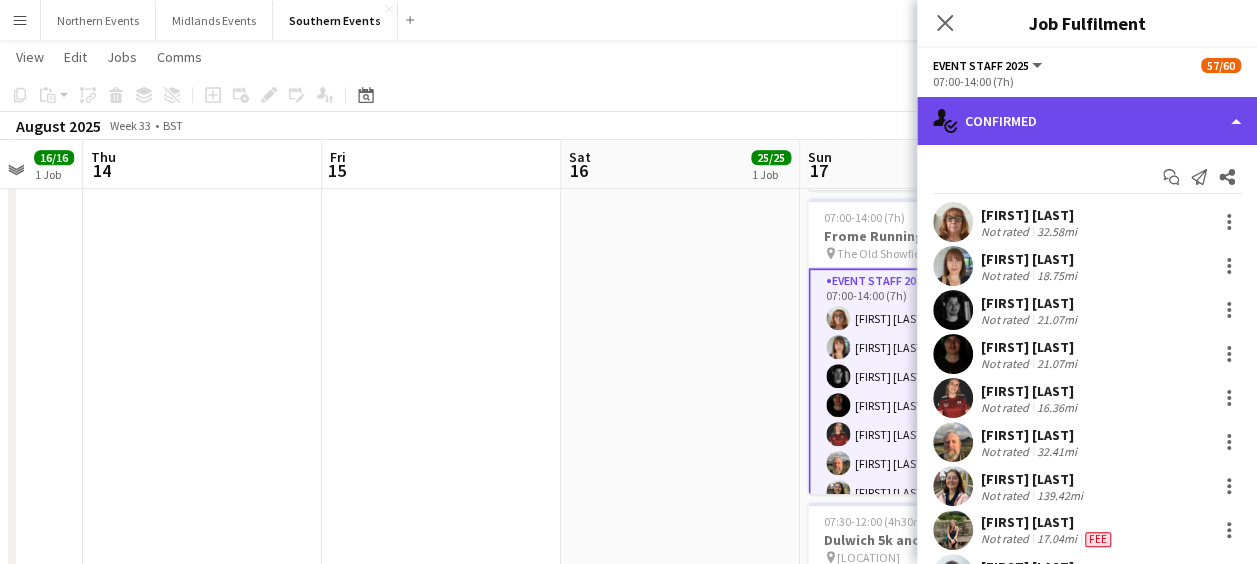 click on "single-neutral-actions-check-2
Confirmed" 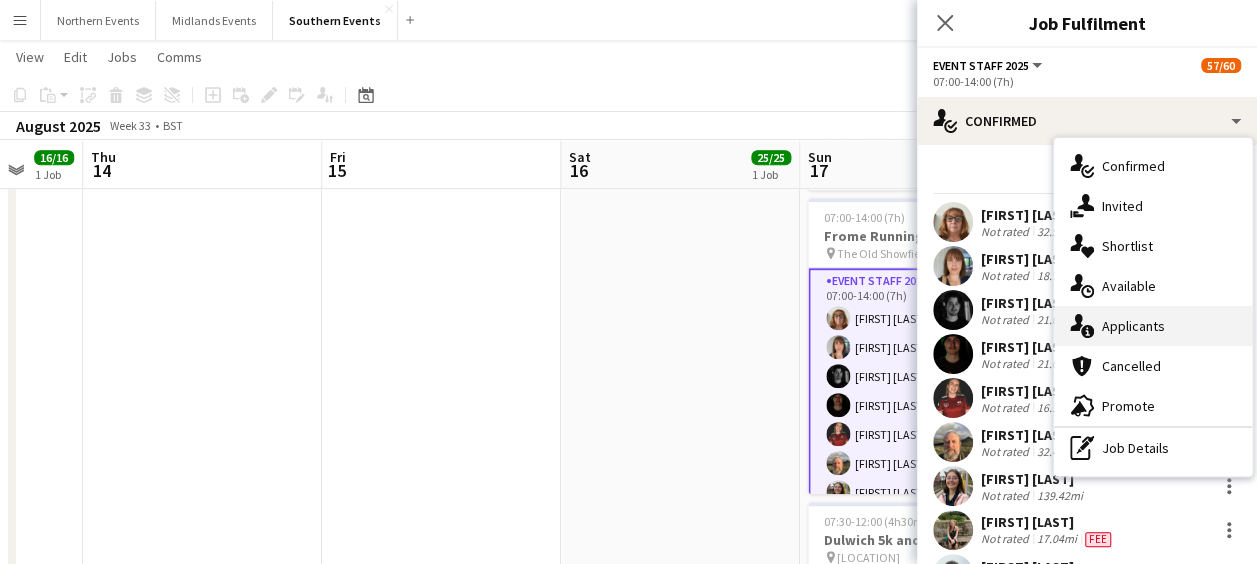 click on "single-neutral-actions-information
Applicants" at bounding box center [1153, 326] 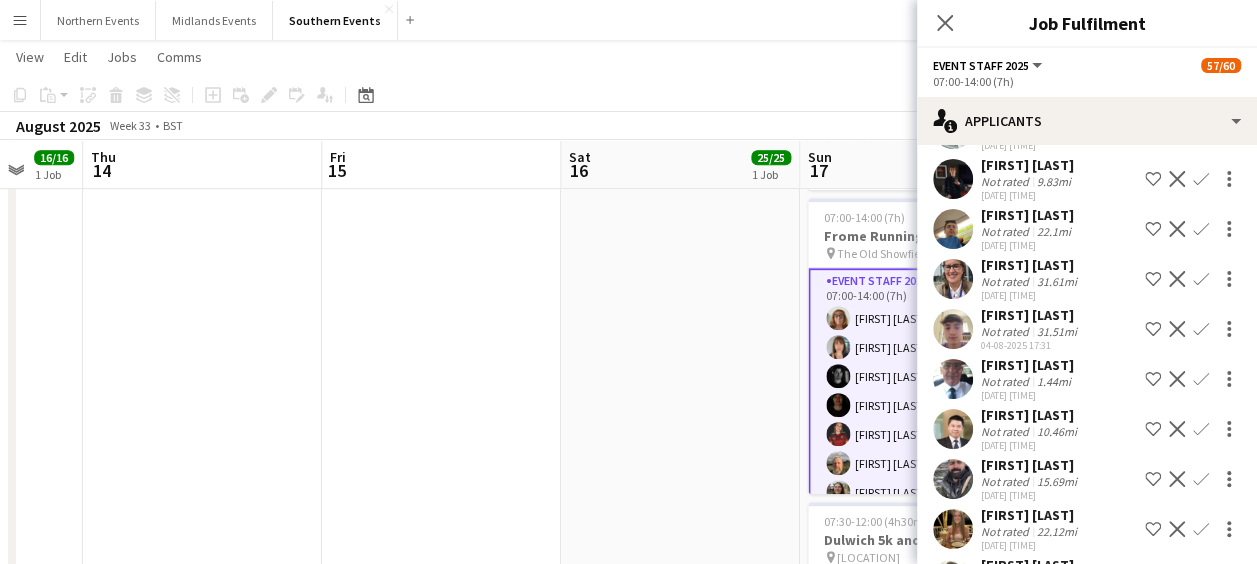 scroll, scrollTop: 660, scrollLeft: 0, axis: vertical 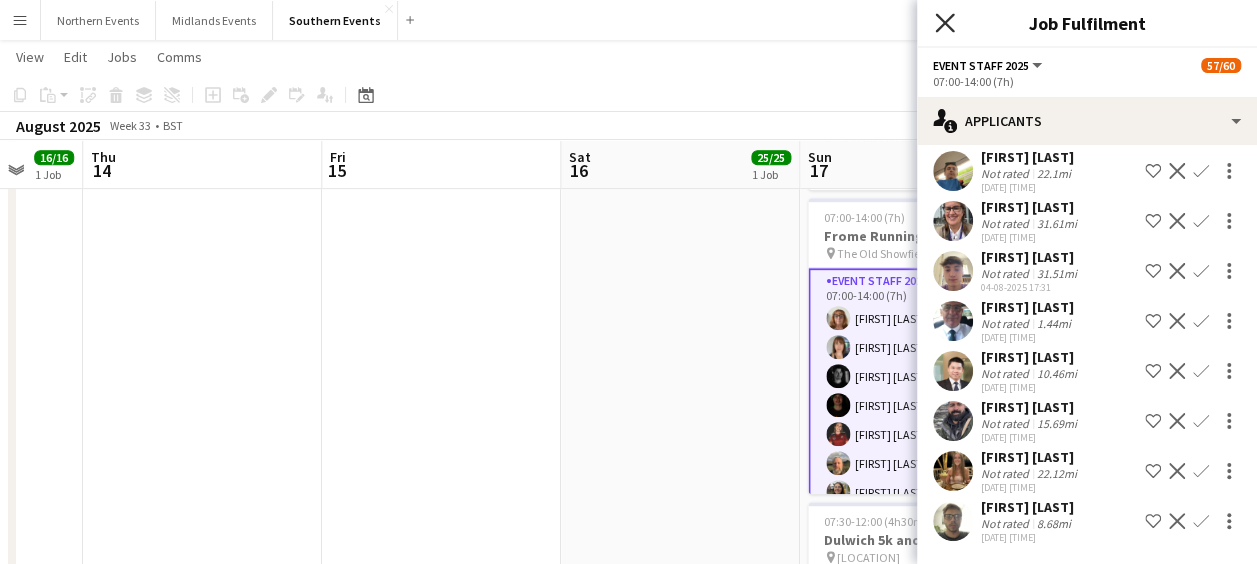 click on "Close pop-in" 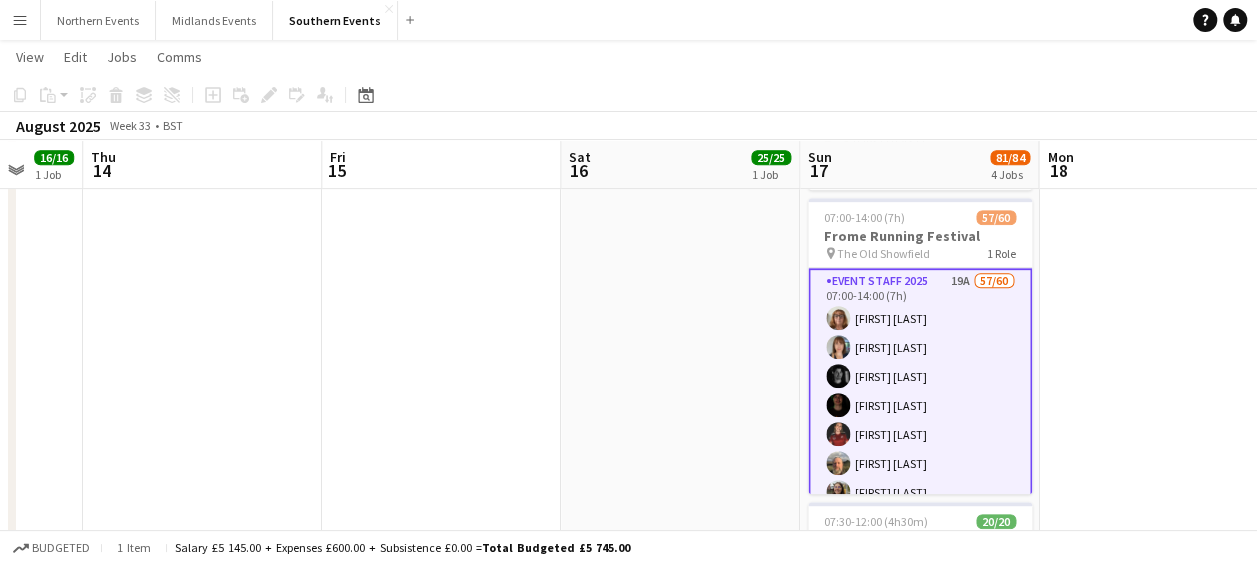 click on "View  Day view expanded Day view collapsed Month view Date picker Jump to today Expand Linked Jobs Collapse Linked Jobs  Edit  Copy Ctrl+C  Paste  Without Crew Ctrl+V With Crew Ctrl+Shift+V Paste as linked job  Group  Group Ungroup  Jobs  New Job Edit Job Delete Job New Linked Job Edit Linked Jobs Job fulfilment Promote Role Copy Role URL  Comms  Notify confirmed crew Create chat" 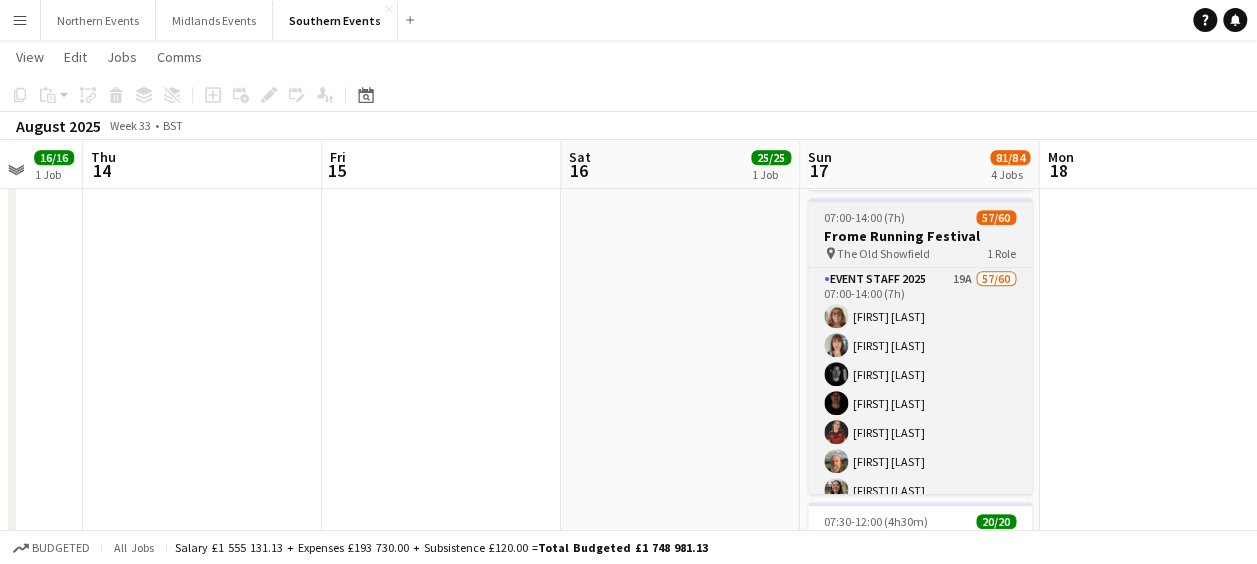 click on "Frome Running Festival" at bounding box center (920, 236) 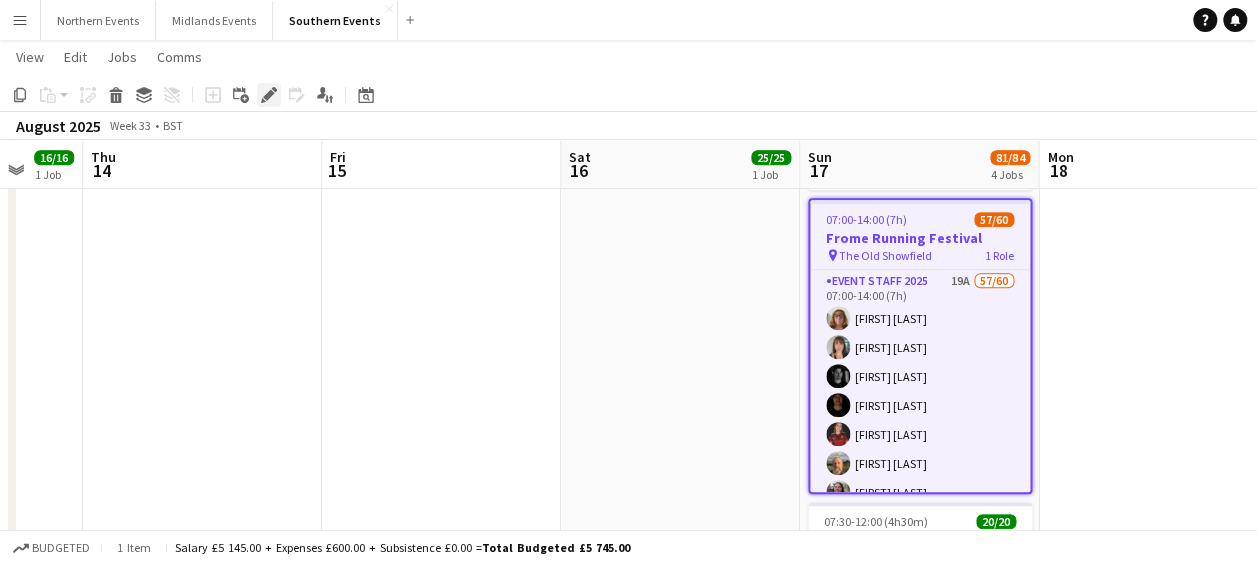 click 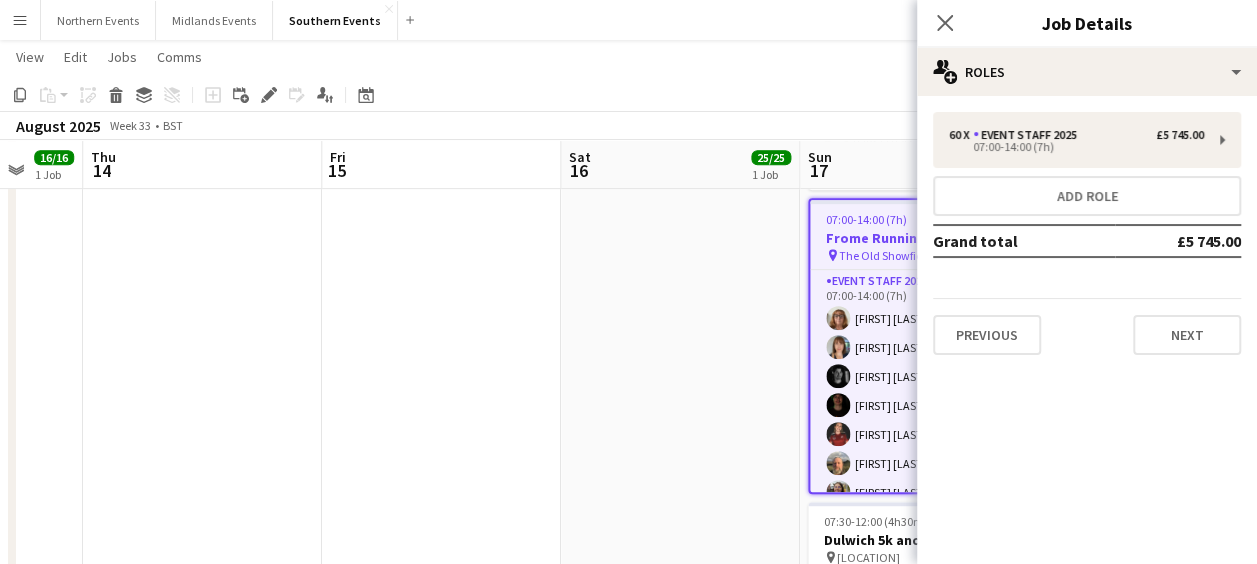 click on "Sat   16   25/25   1 Job" at bounding box center (680, 165) 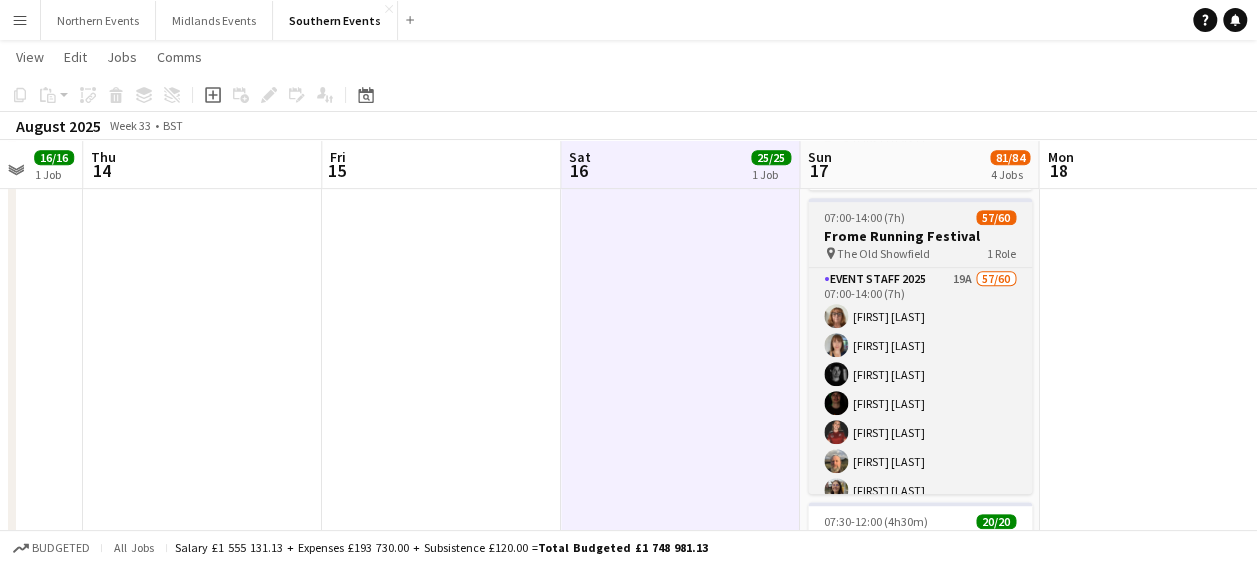 click on "Frome Running Festival" at bounding box center (920, 236) 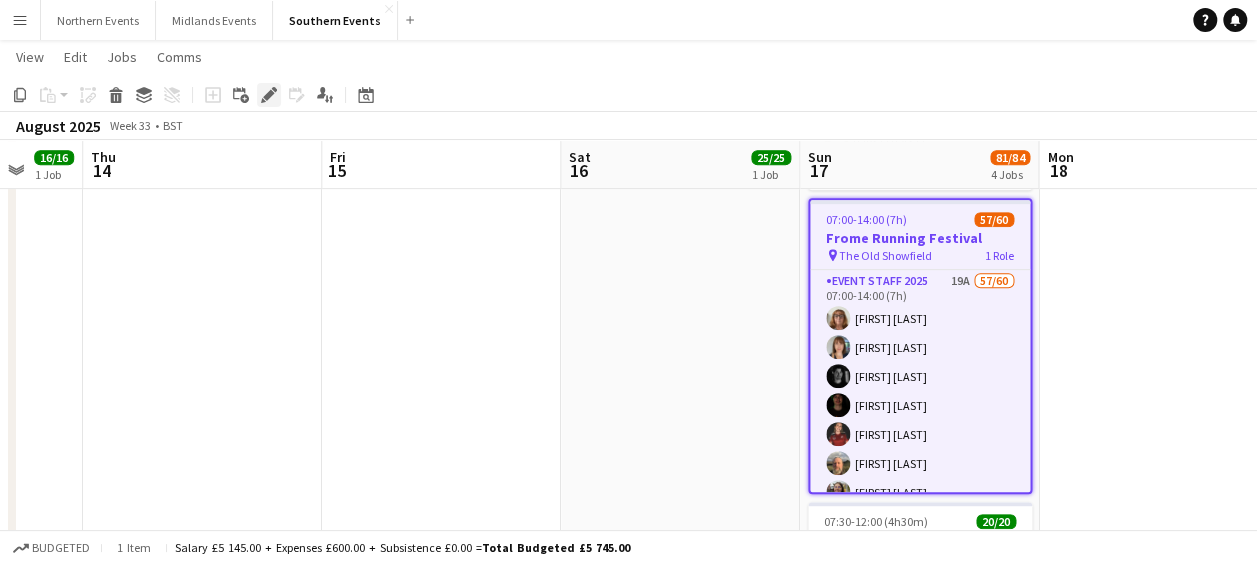 click 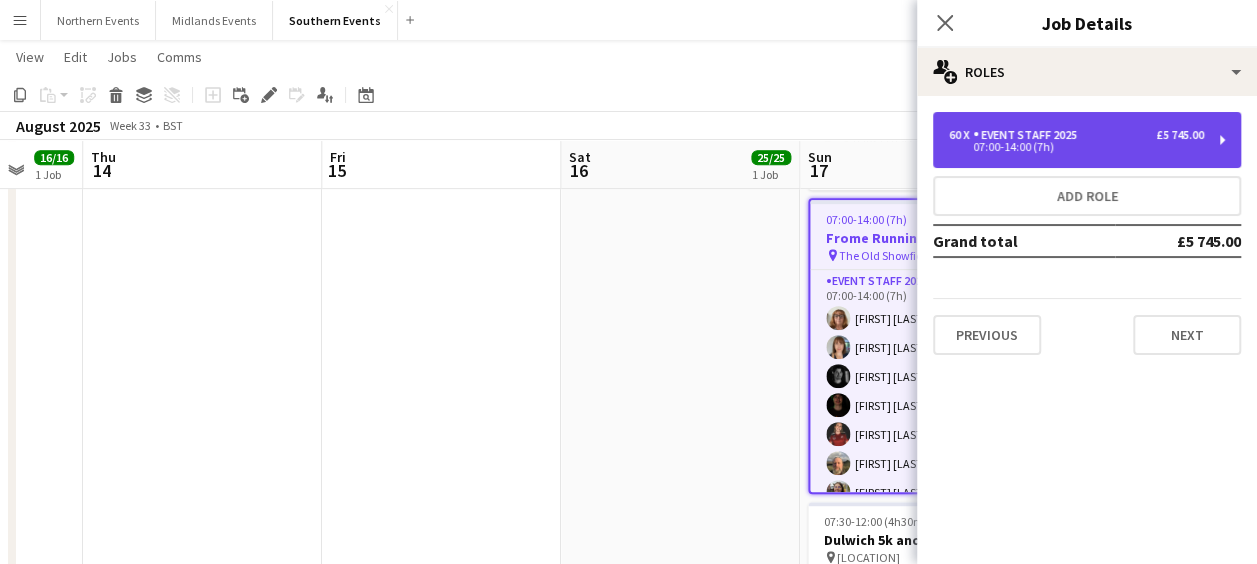 click on "60 x   Event Staff 2025   £5 745.00" at bounding box center [1076, 135] 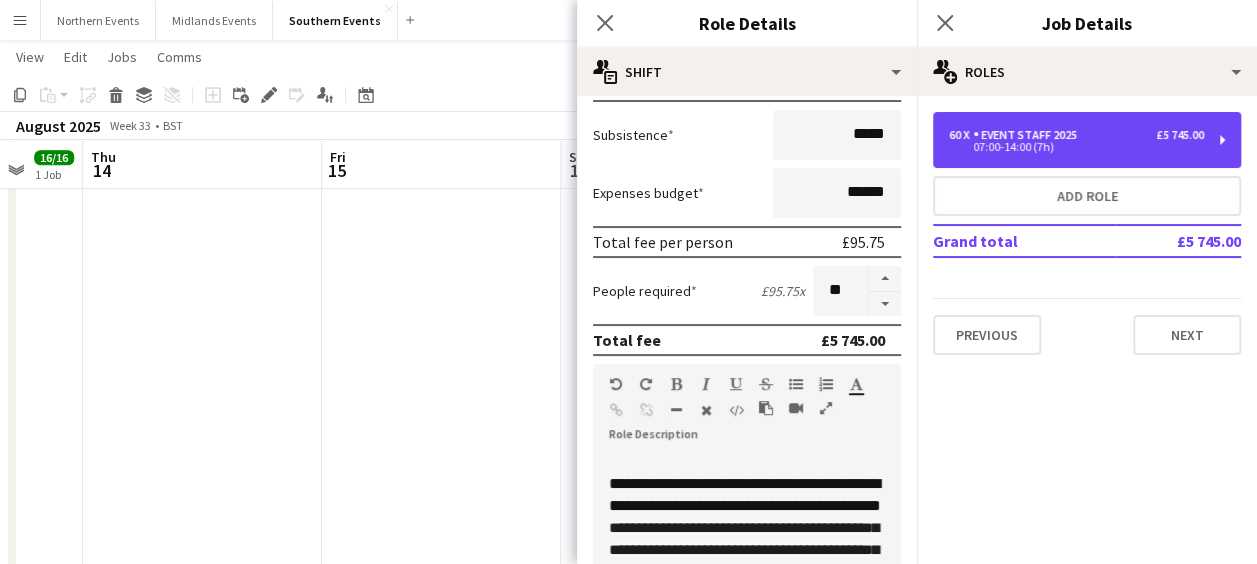 scroll, scrollTop: 372, scrollLeft: 0, axis: vertical 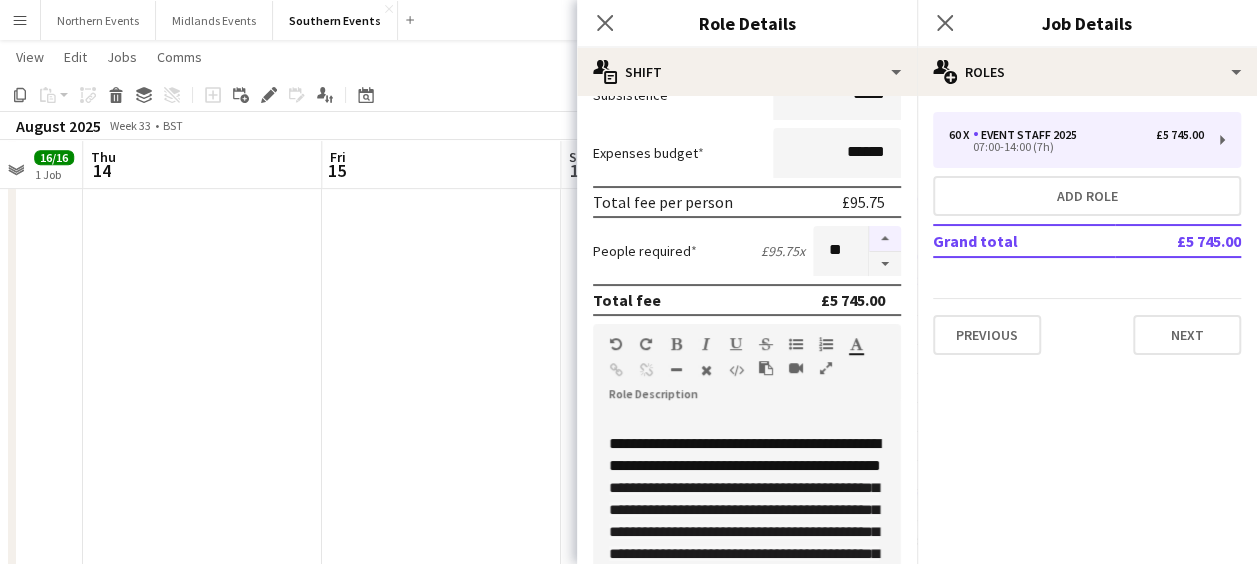 click at bounding box center (885, 239) 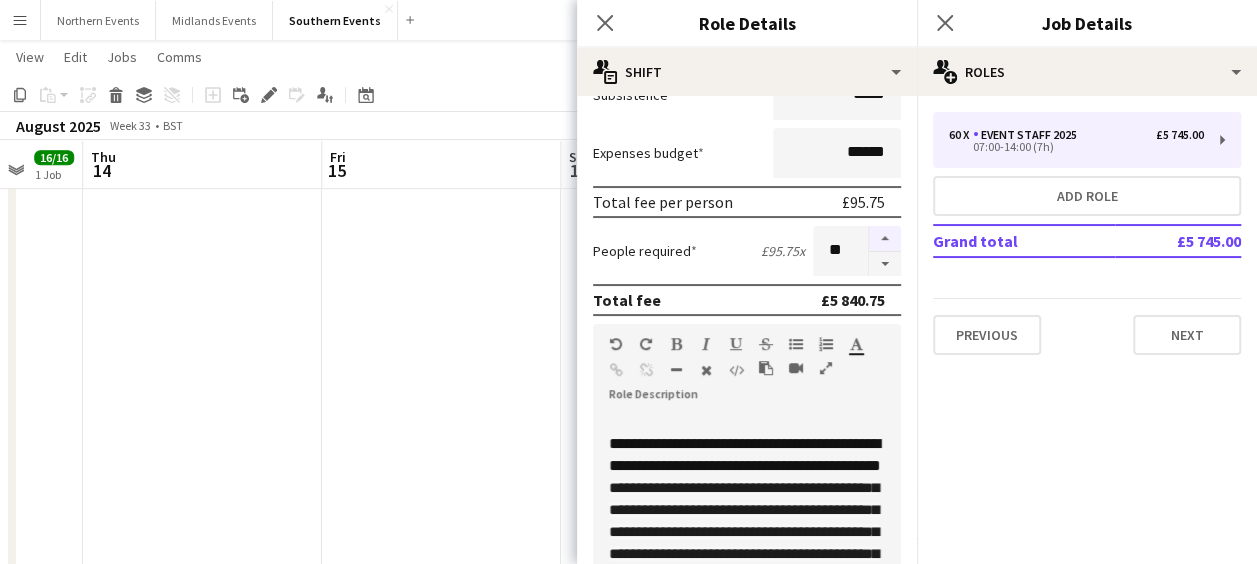 click at bounding box center [885, 239] 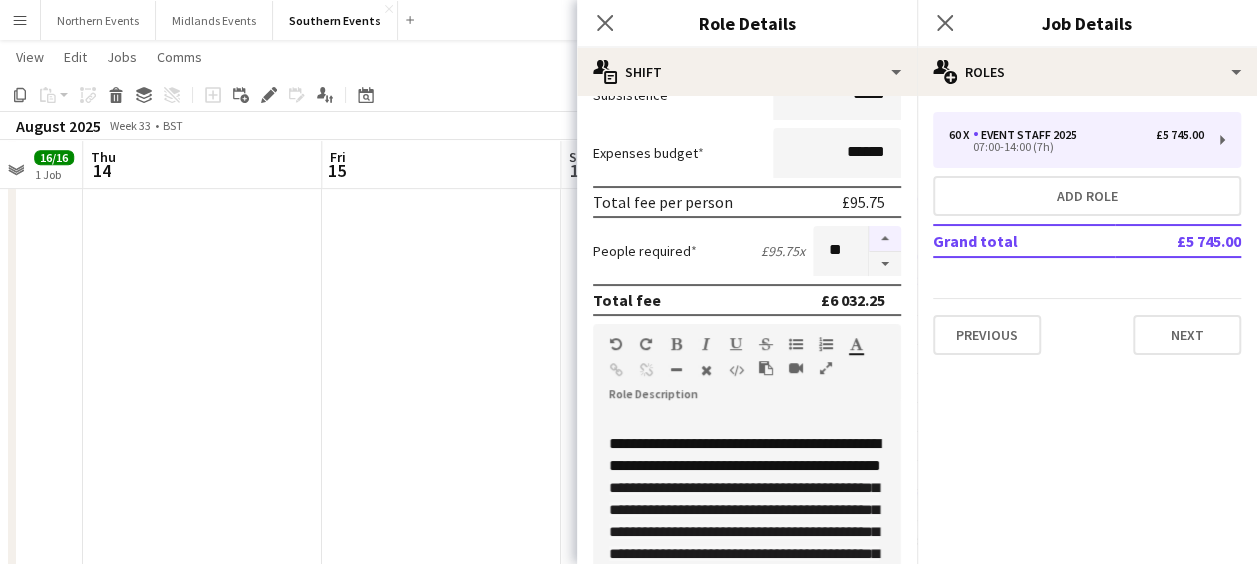 click at bounding box center (885, 239) 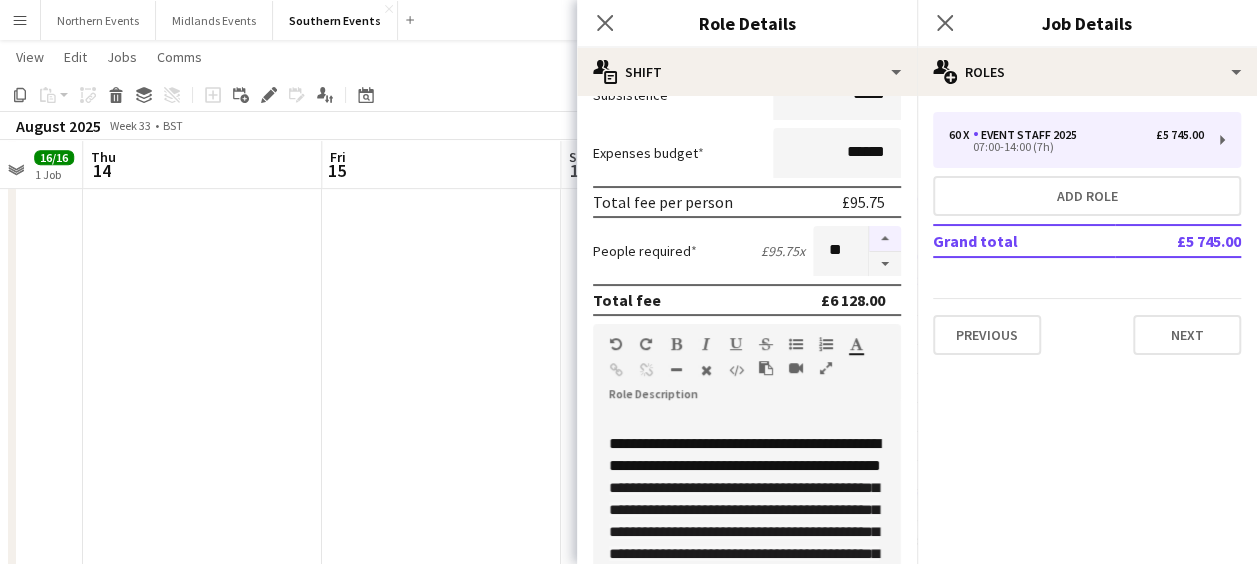 click at bounding box center (885, 239) 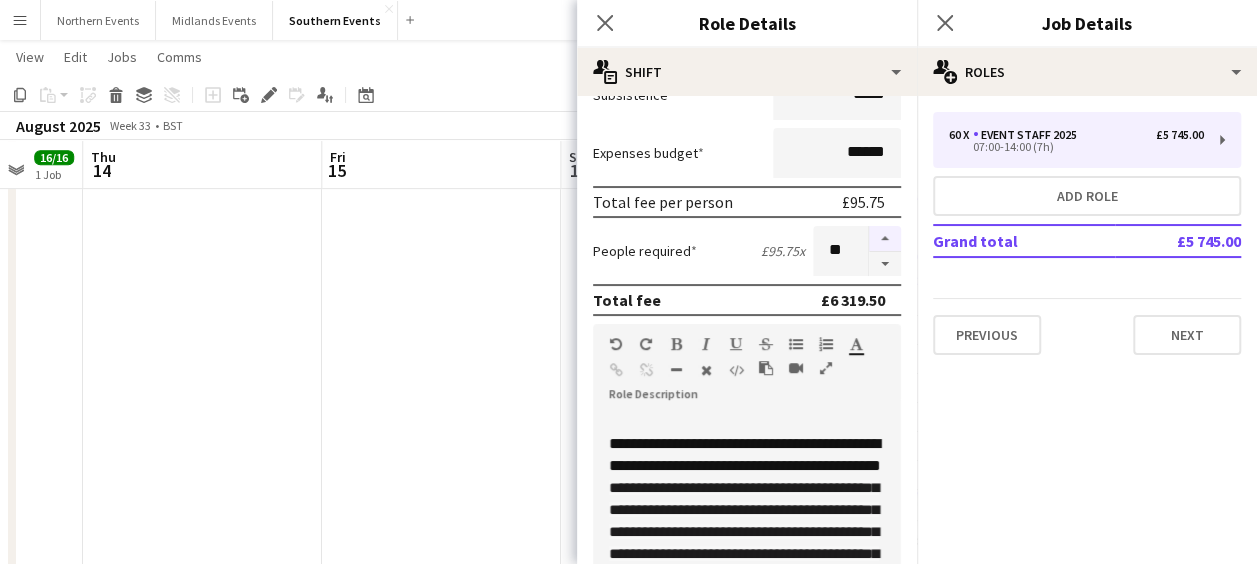 click at bounding box center (885, 239) 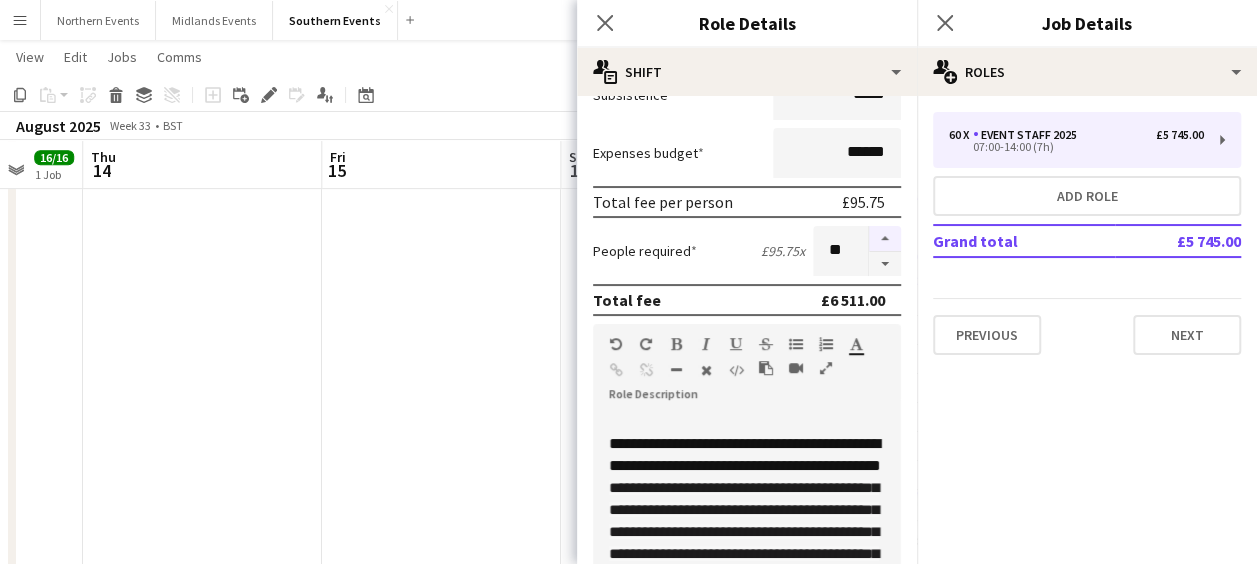 click at bounding box center (885, 239) 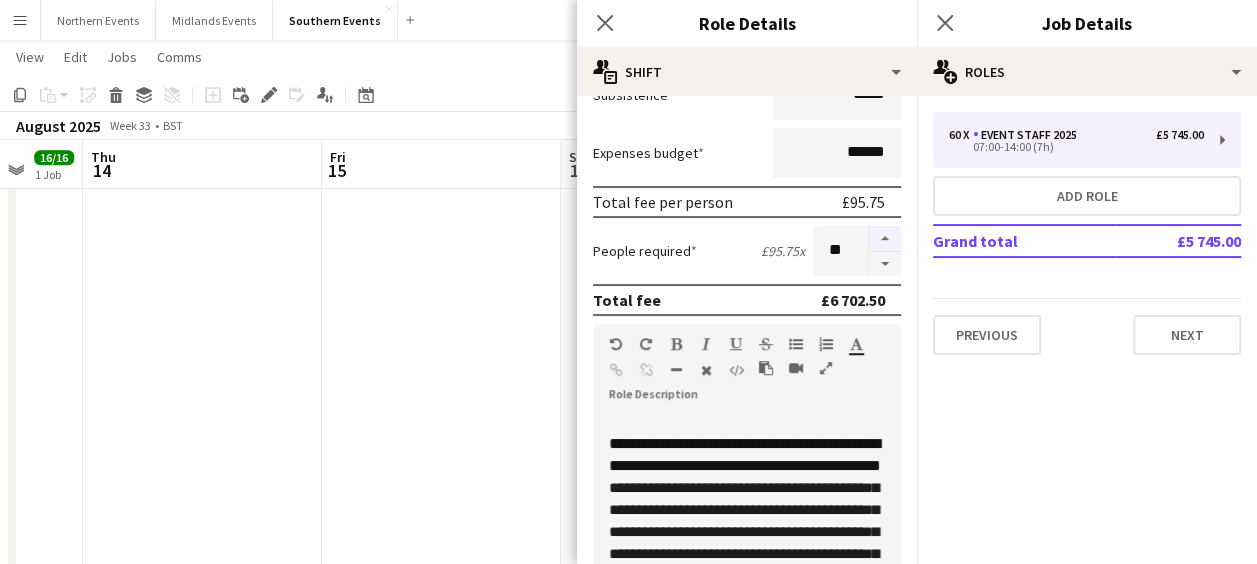 click at bounding box center [885, 239] 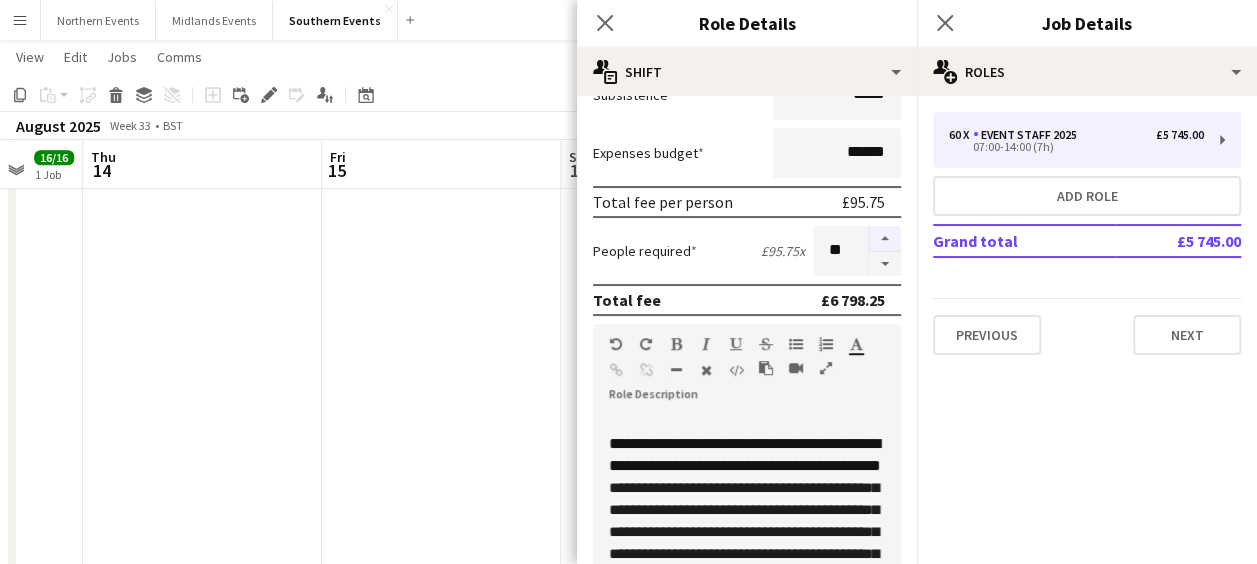 click at bounding box center [885, 239] 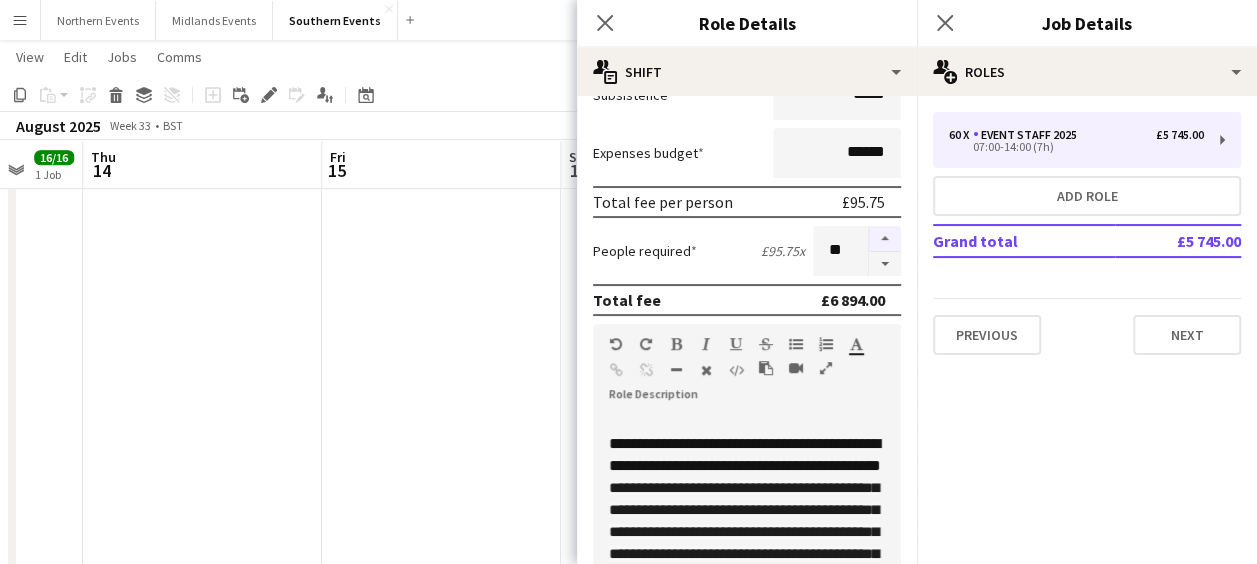click at bounding box center (885, 239) 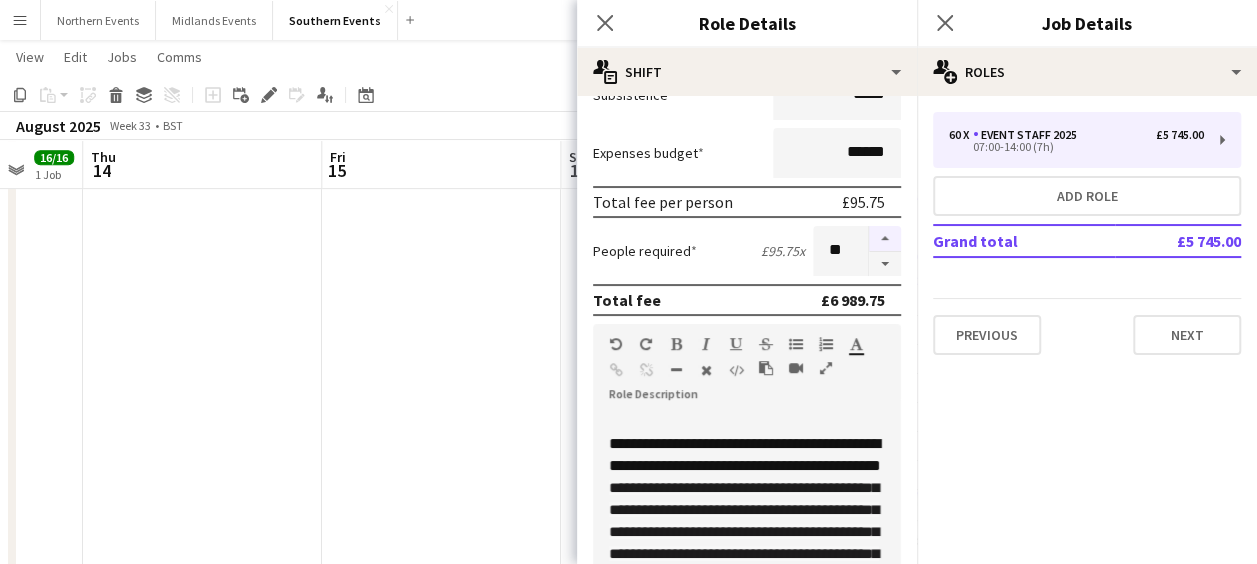 click at bounding box center (885, 239) 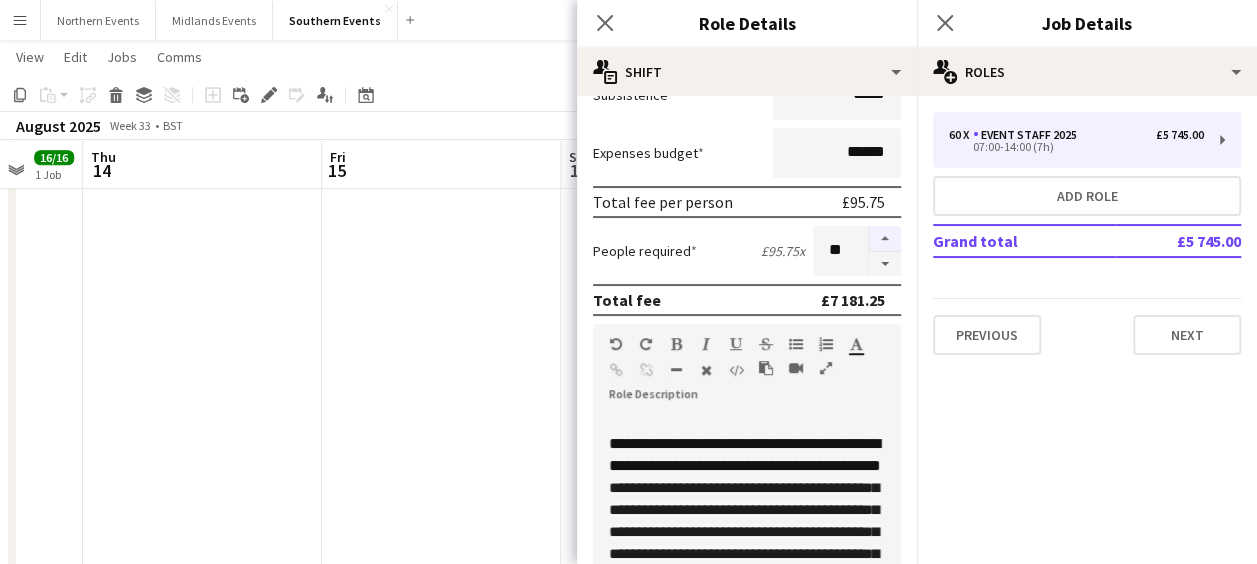 click at bounding box center (885, 239) 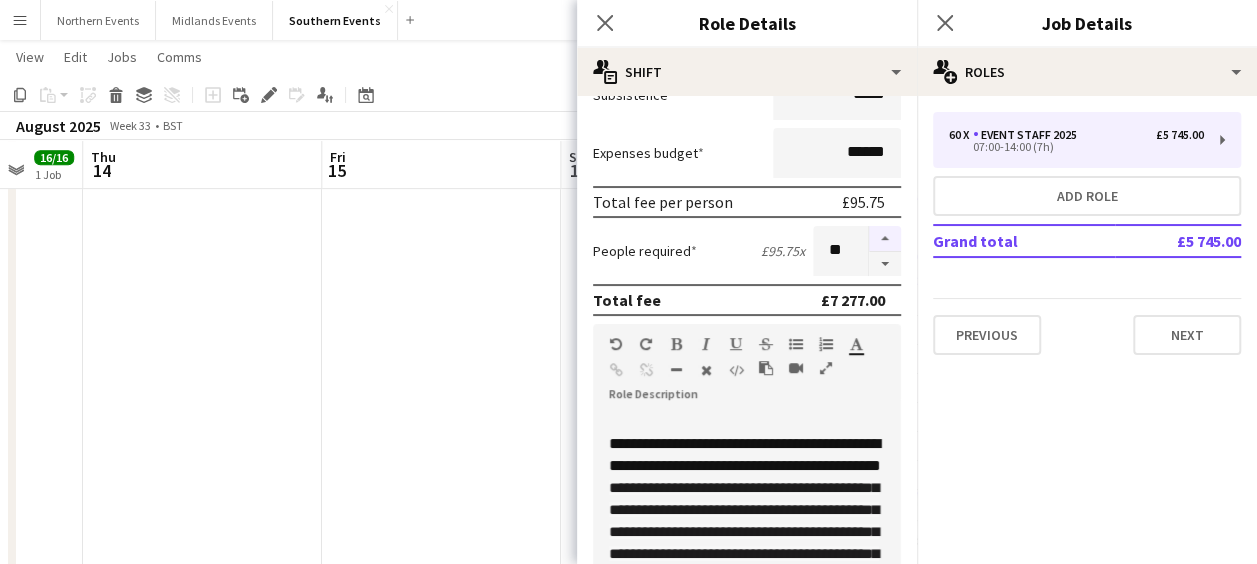 click at bounding box center (885, 239) 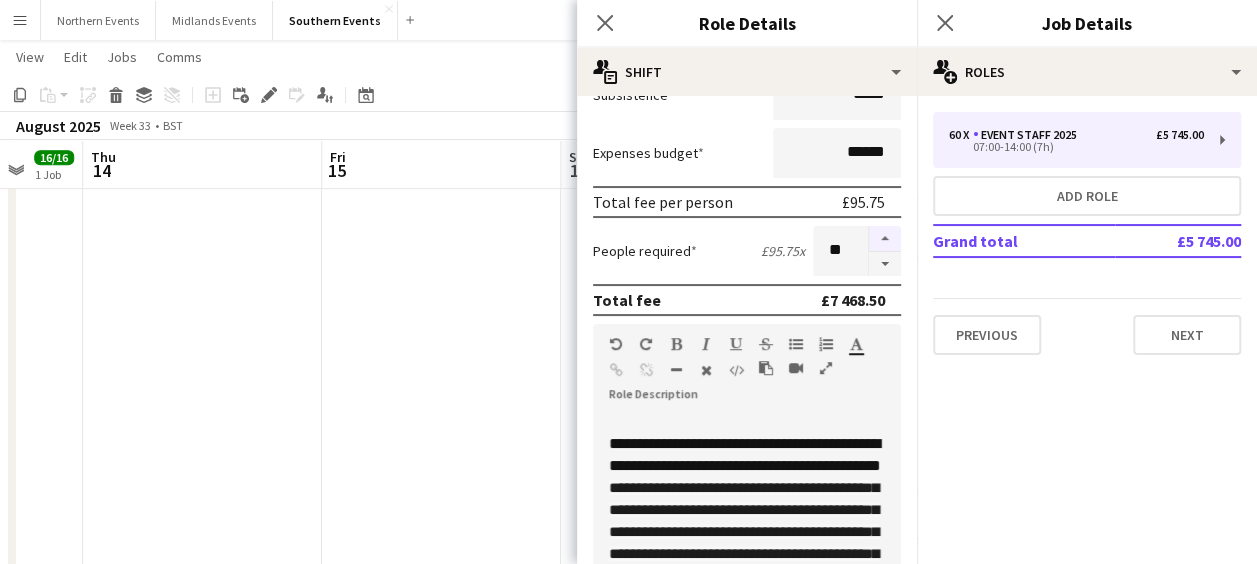 click at bounding box center (885, 239) 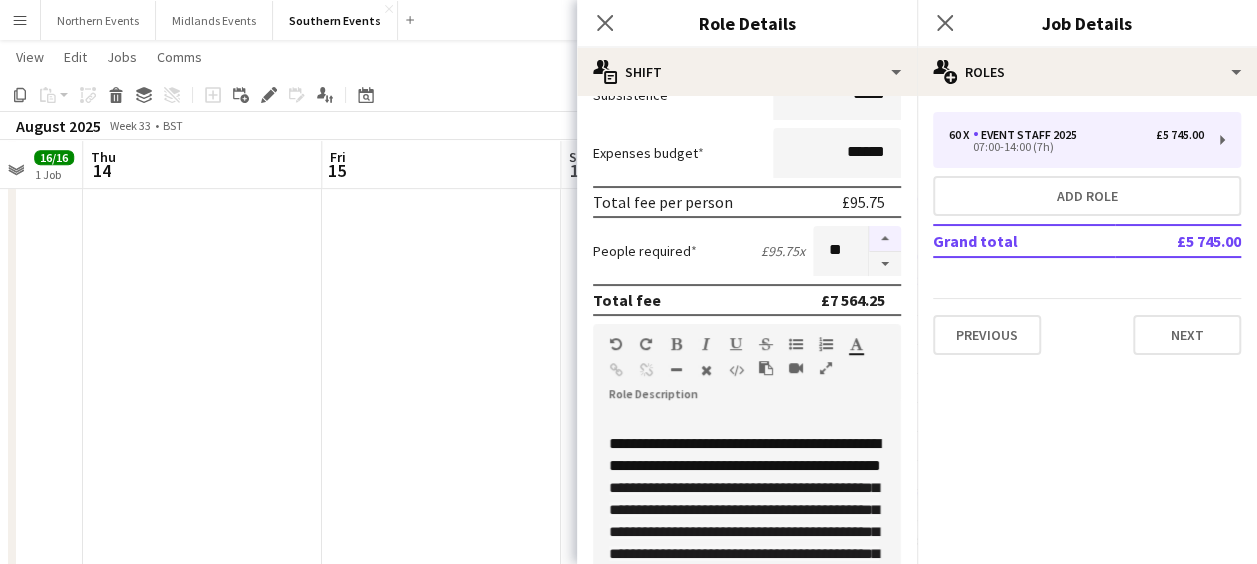 click at bounding box center [885, 239] 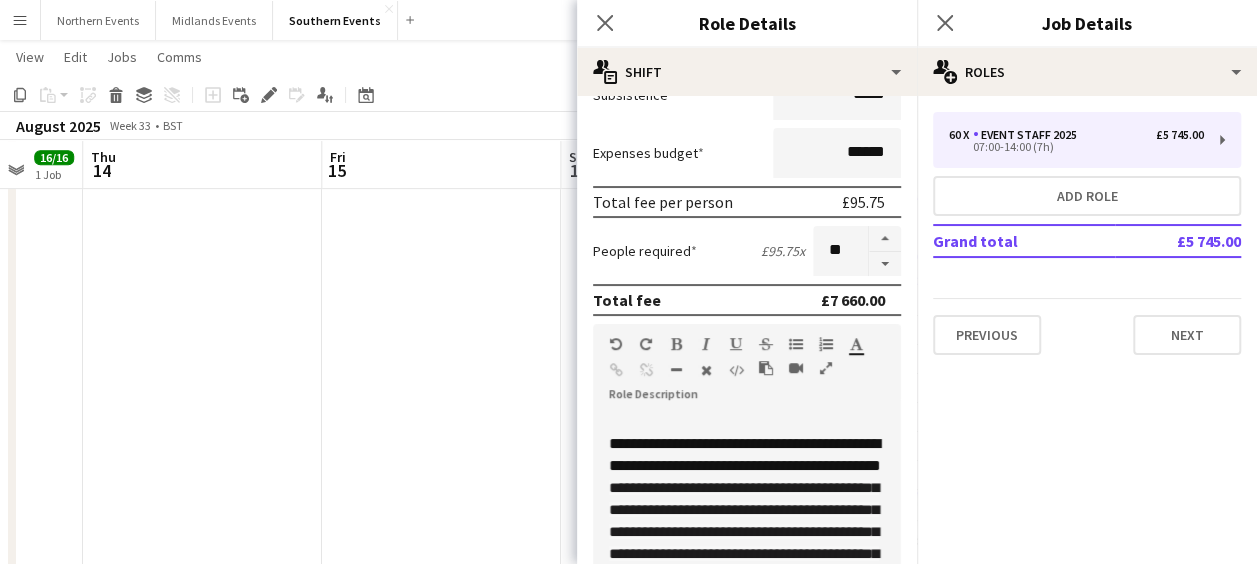 scroll, scrollTop: 789, scrollLeft: 0, axis: vertical 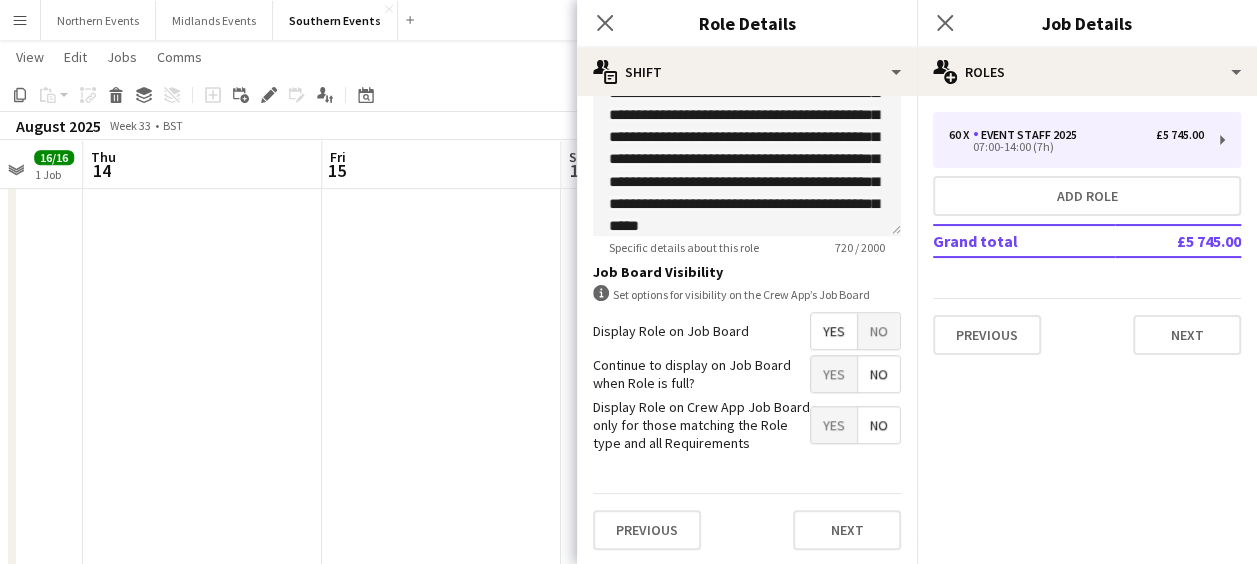 click on "Yes" at bounding box center [834, 374] 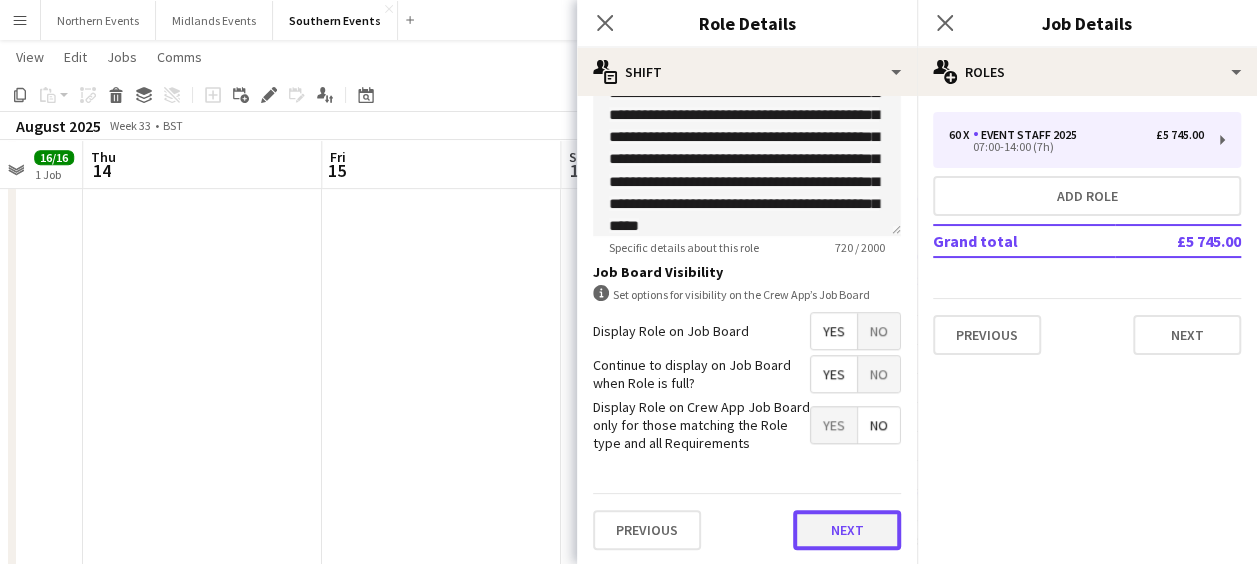 click on "Next" at bounding box center [847, 530] 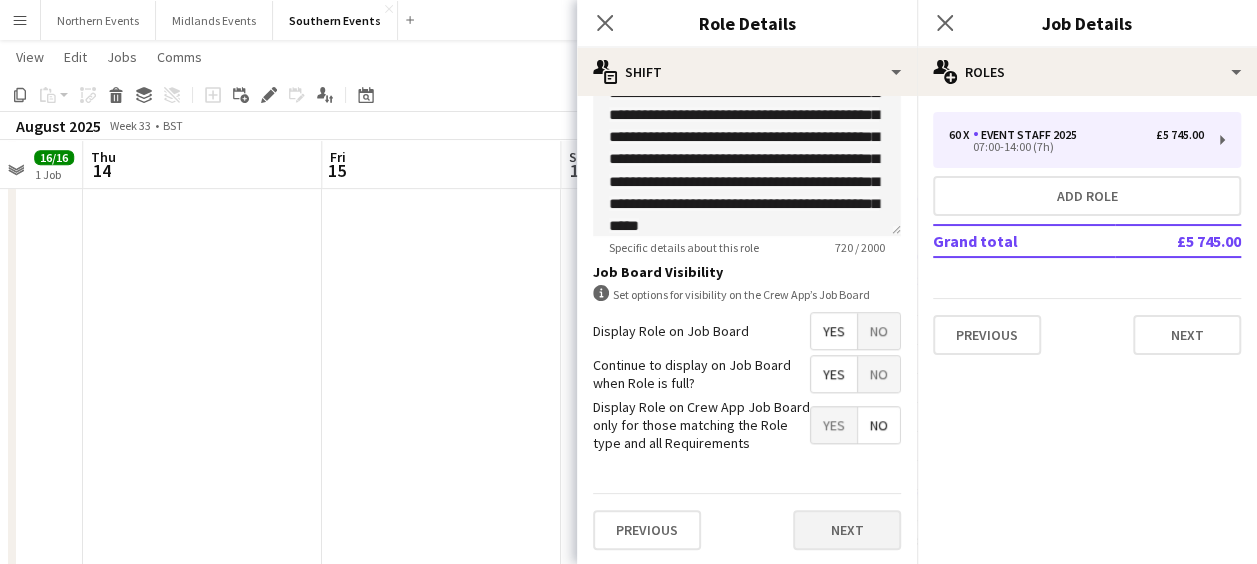 scroll, scrollTop: 0, scrollLeft: 0, axis: both 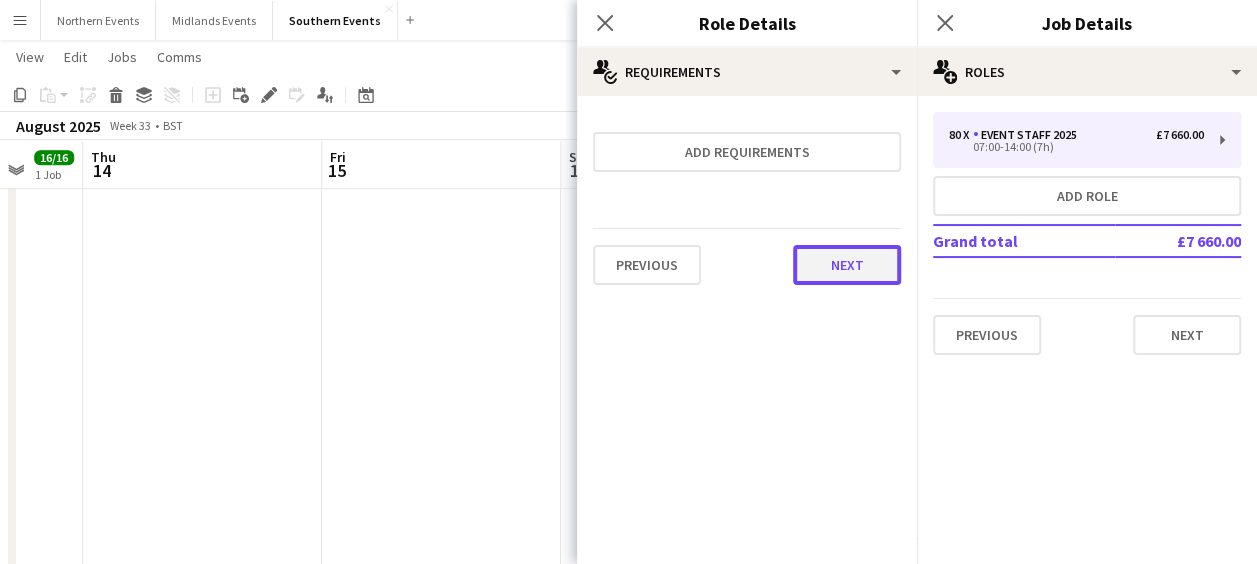 click on "Next" at bounding box center (847, 265) 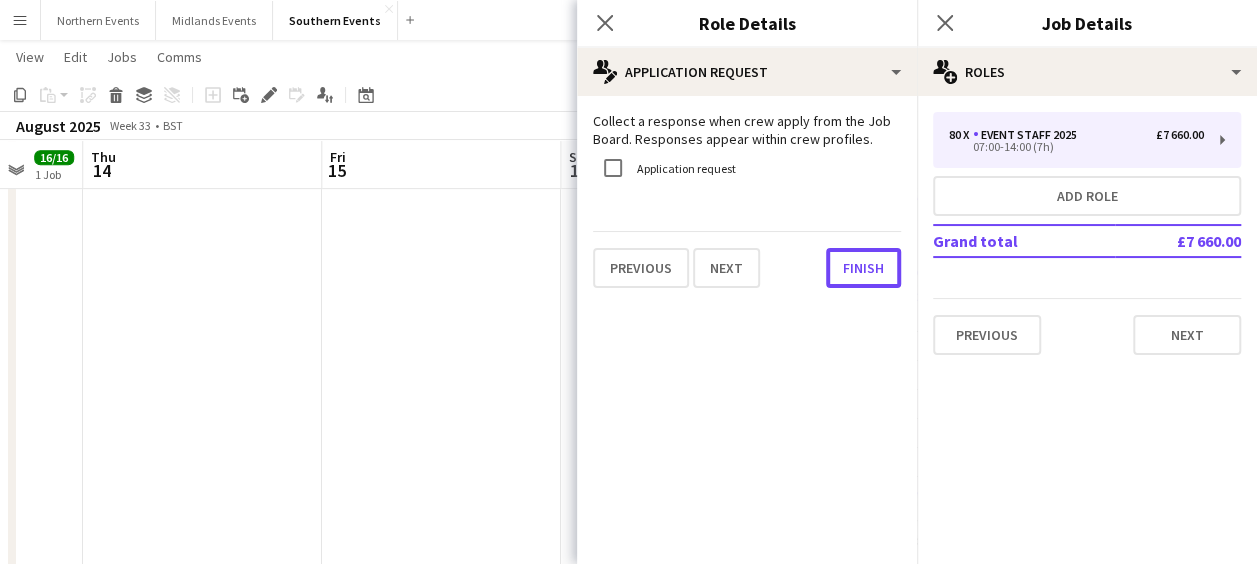 click on "Finish" at bounding box center (863, 268) 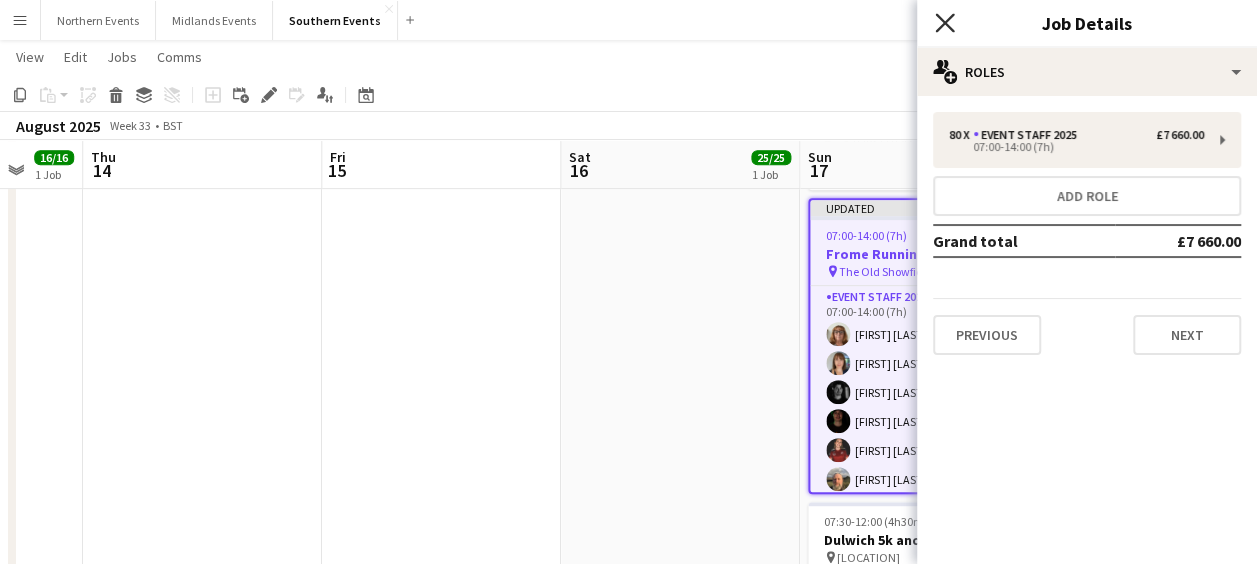 click on "Close pop-in" 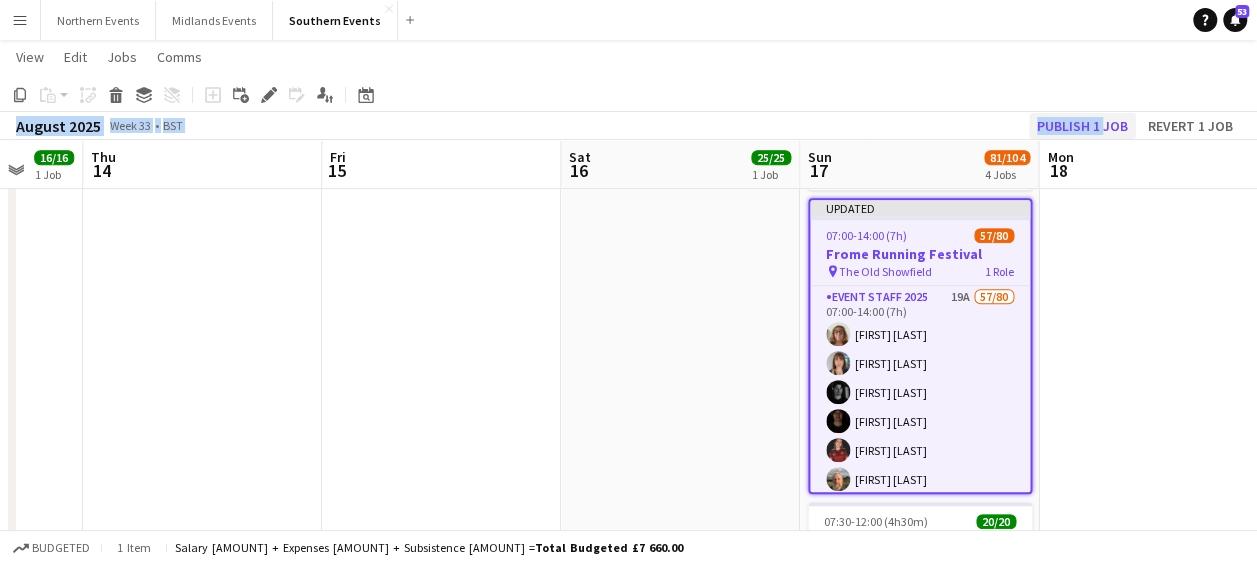 drag, startPoint x: 840, startPoint y: 85, endPoint x: 1099, endPoint y: 121, distance: 261.48996 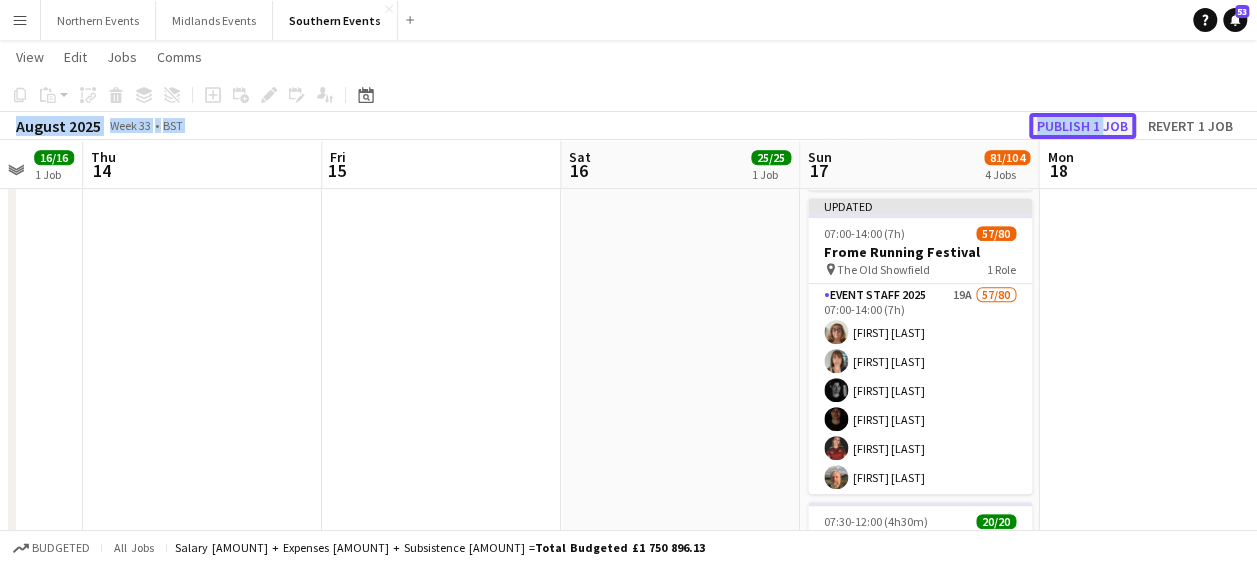 click on "Publish 1 job" 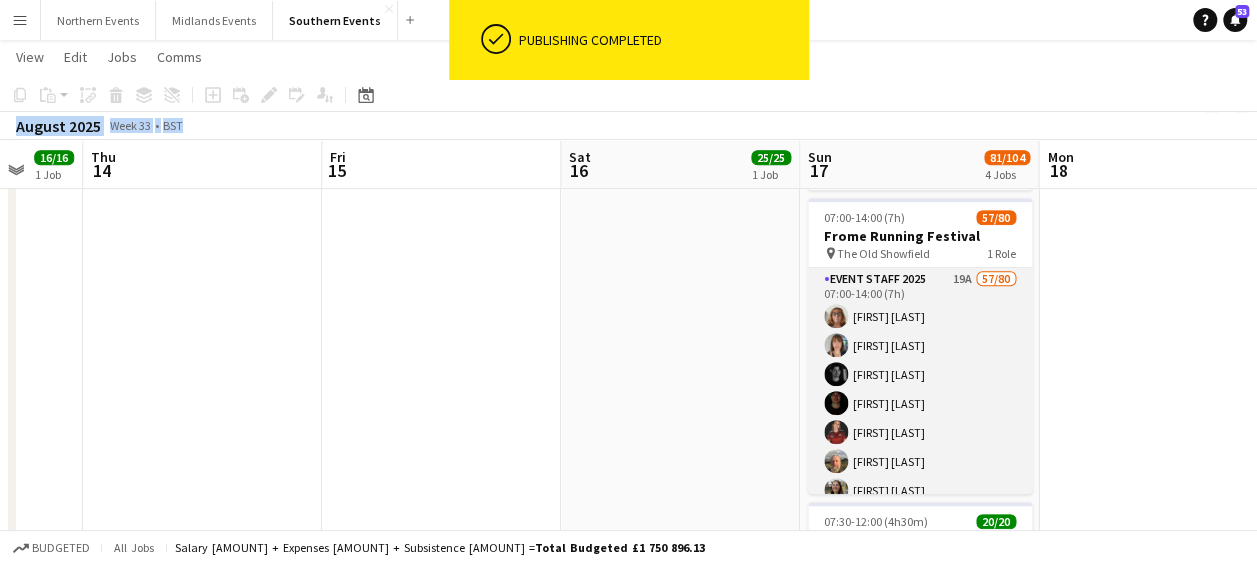 click on "Event Staff 2025 19A 57/80 07:00-14:00 (7h)
Carole Tate Gemma Christofides Ethan Evans Billy Evans Annabel Neve Christopher Sedgwick Zara Weltman Holly Williams Joseph Baron Georgia Wheeler Alexander Christofides Stephanie Poole Ian Poole Jordan Baker ! Leila Bennett Ben Peters Zaakirah Affejee Esme Peters Simon Moore Toby Evans DAVID Gordon Natalie Gordon Molly Harris Dominic Todd Elizabeth Kniveton Edward Walker Jacqui Ackroyd Annabel Dugwell Lee Jones Zita Torok Rose Anstice Chris Lovell bel dorta Isabella Taylor Abby Wajtknecht Steve Tozer Mia Moules Libby Taylor Rachel Baldwin John Tate Henry Loughlin-Beveridge Jirah Woodland Helen Coyte Lilith Whitelaw Anton Cox Niamh George maddie hines Isobel Reading Elizabeth East Matthew Porch Nigel Di Maio Steven Martin Susanna Lambert Grace Wood Harvey James clare day Ben Reynolds
single-neutral-actions
single-neutral-actions
single-neutral-actions" at bounding box center [920, 1447] 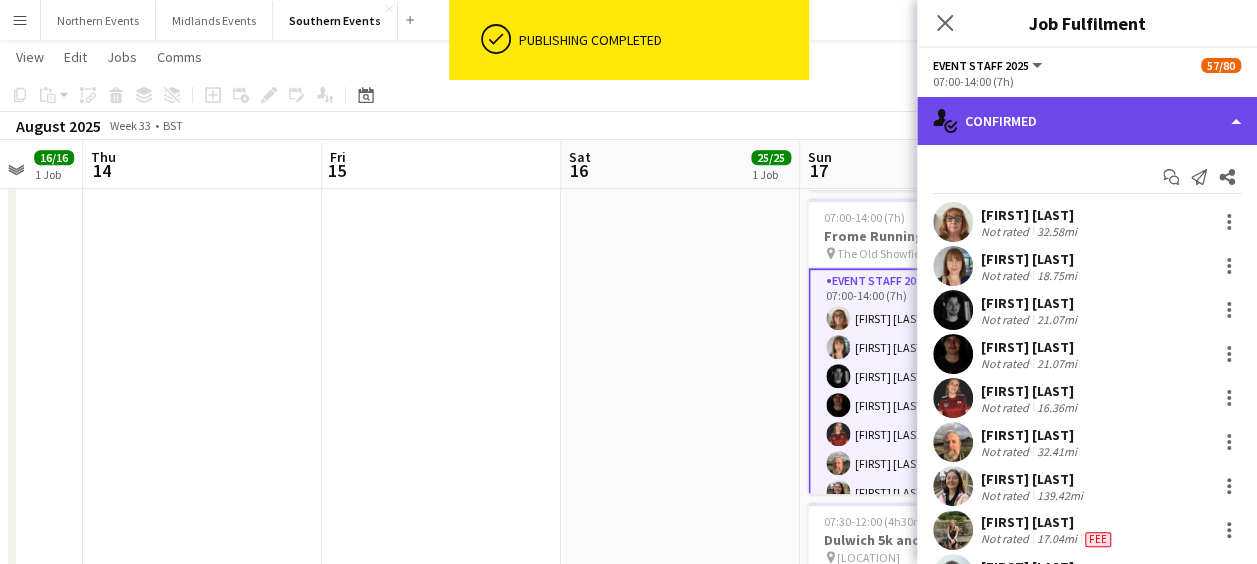 click on "single-neutral-actions-check-2
Confirmed" 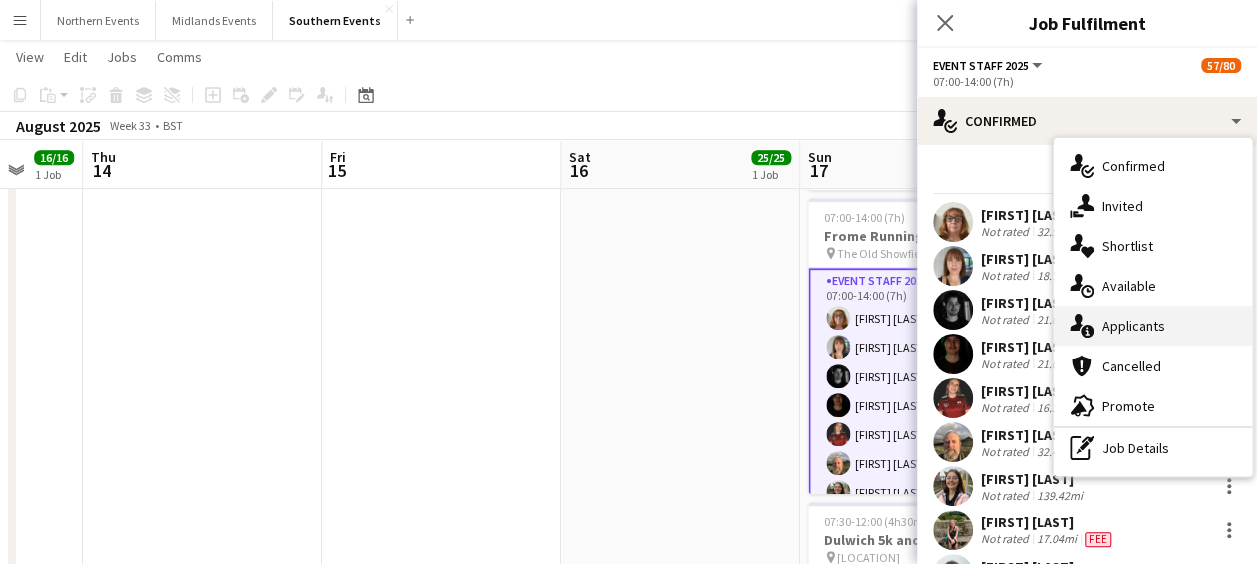 click on "single-neutral-actions-information
Applicants" at bounding box center [1153, 326] 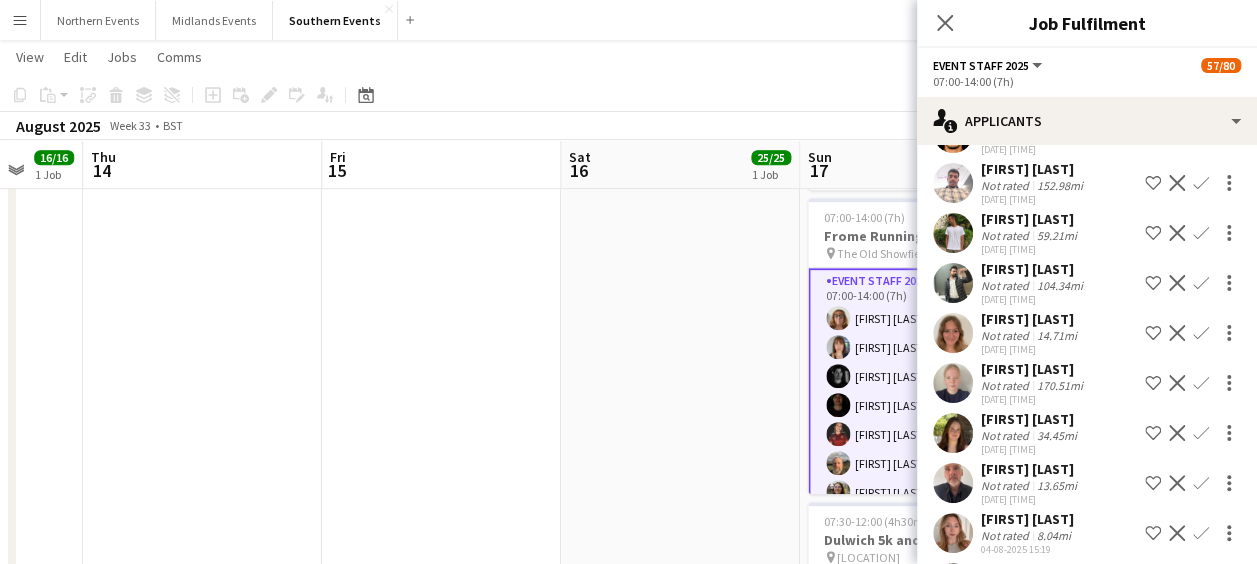 scroll, scrollTop: 142, scrollLeft: 0, axis: vertical 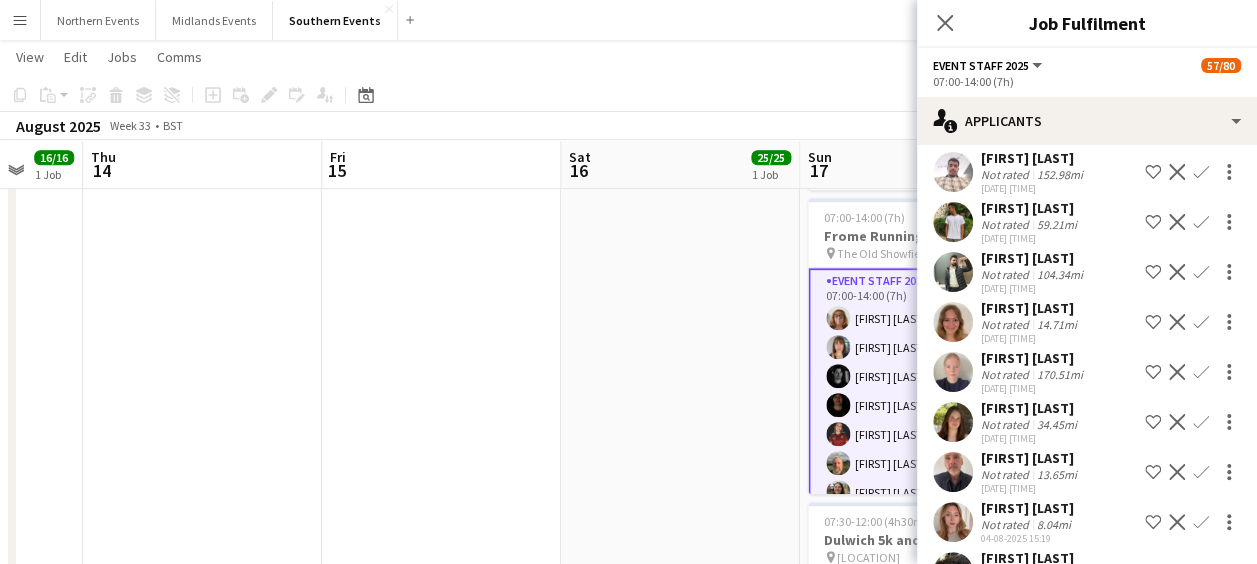 click on "Confirm" at bounding box center (1201, 372) 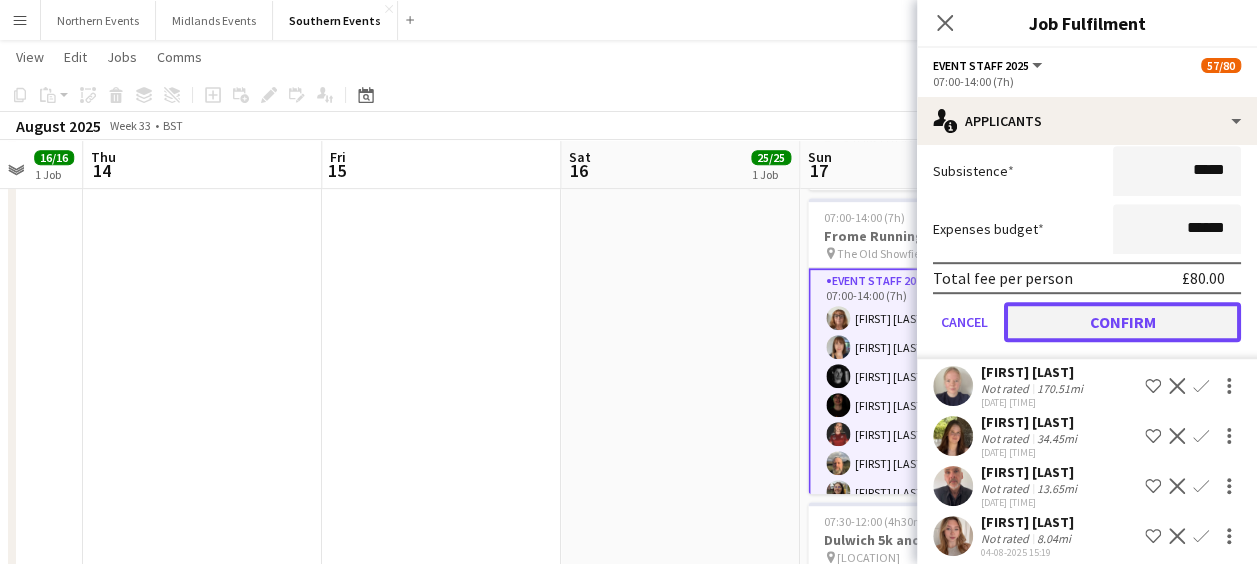 click on "Confirm" 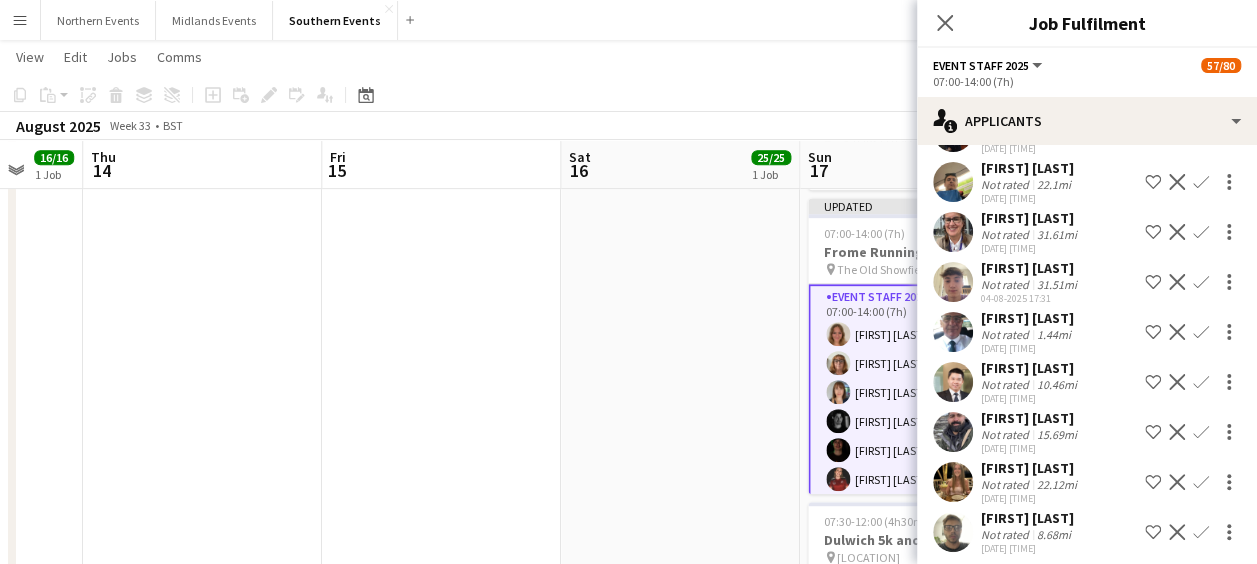 scroll, scrollTop: 78, scrollLeft: 0, axis: vertical 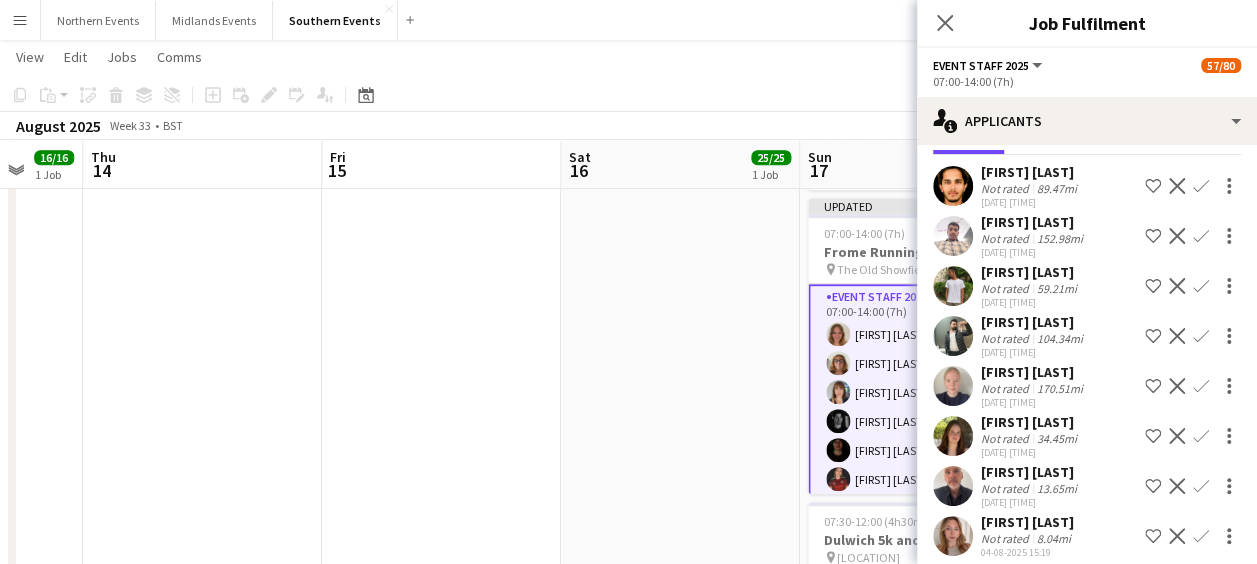 click at bounding box center [953, 436] 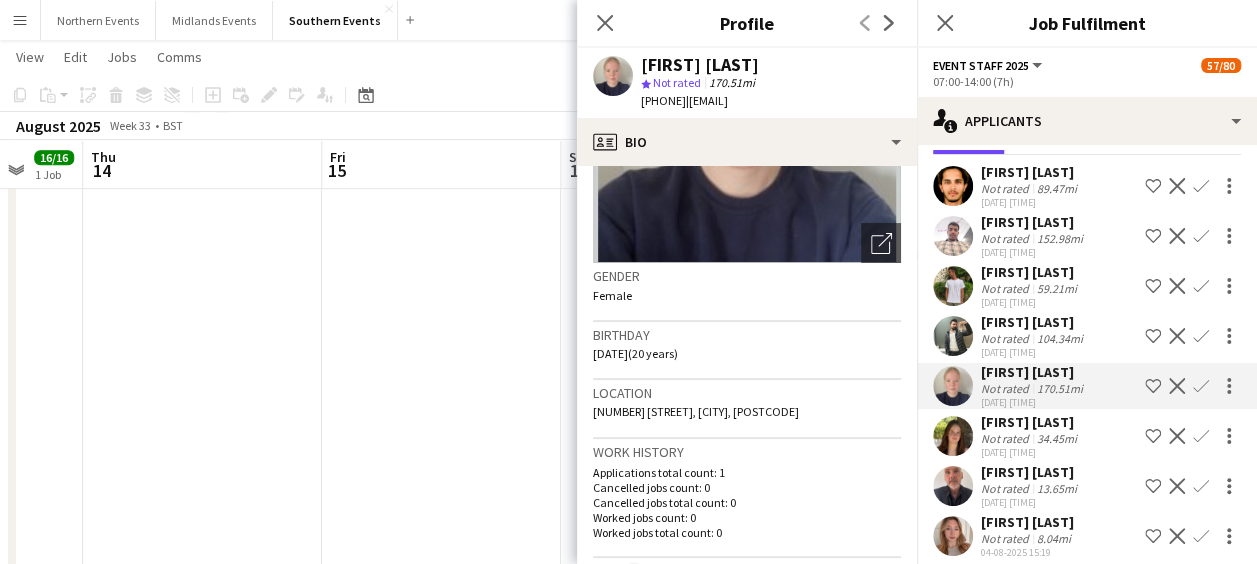 scroll, scrollTop: 0, scrollLeft: 0, axis: both 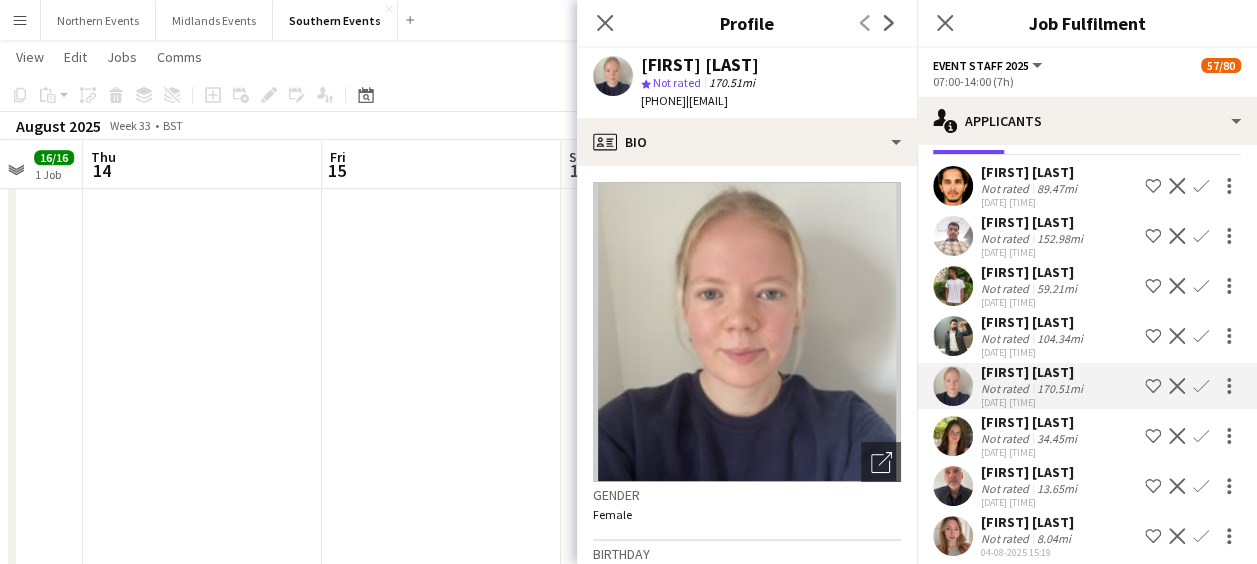 click on "Confirm" 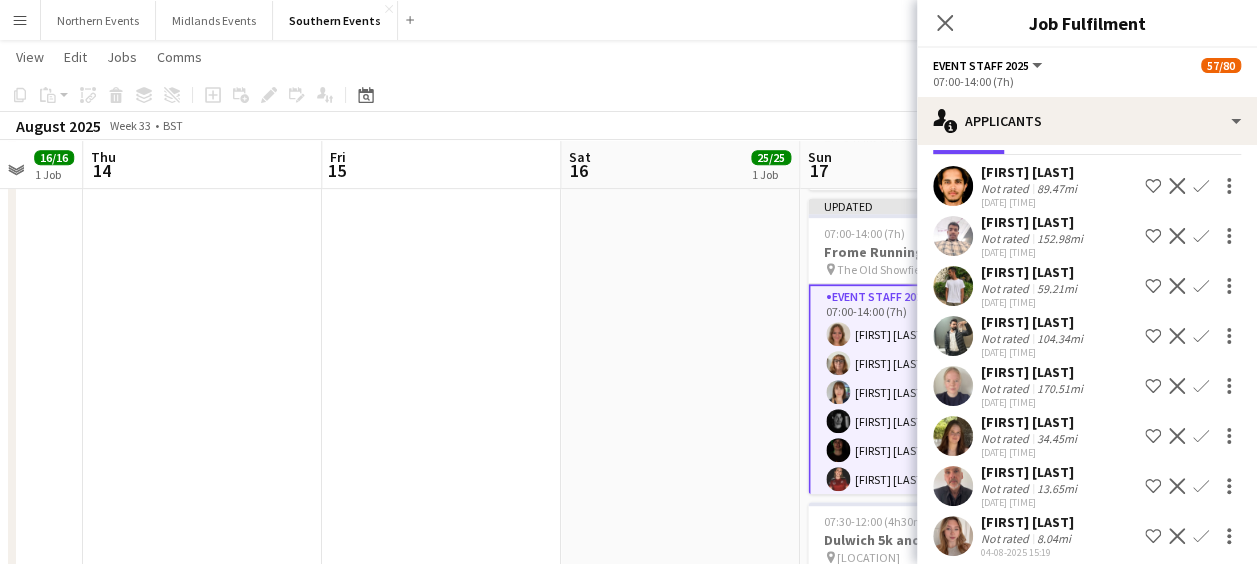 click on "Confirm" at bounding box center (1201, 436) 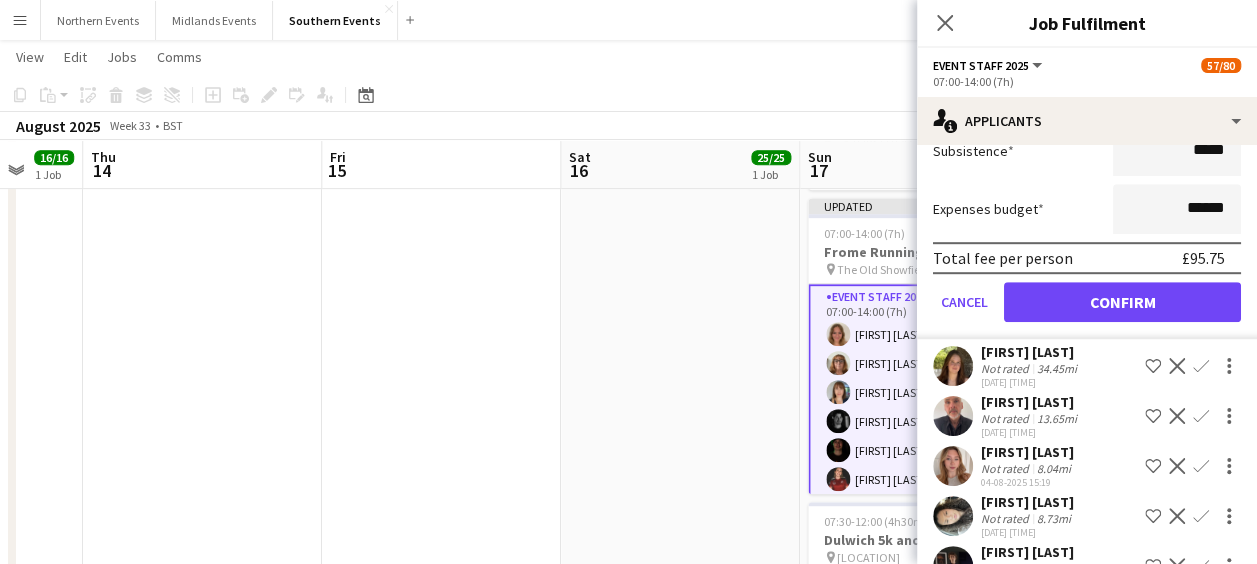 scroll, scrollTop: 618, scrollLeft: 0, axis: vertical 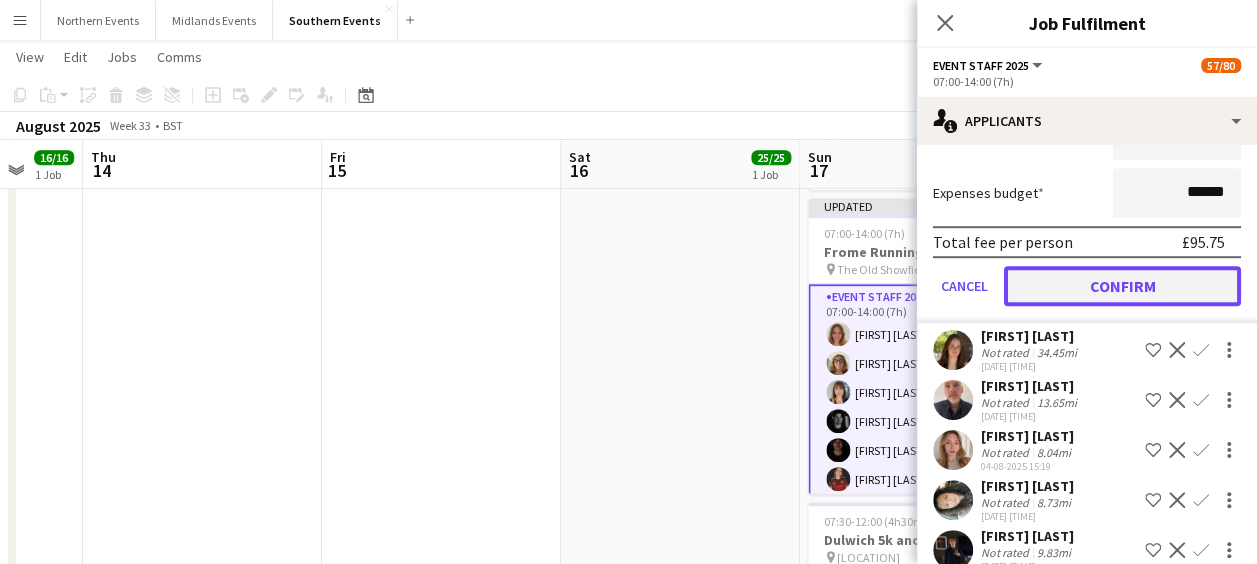click on "Confirm" 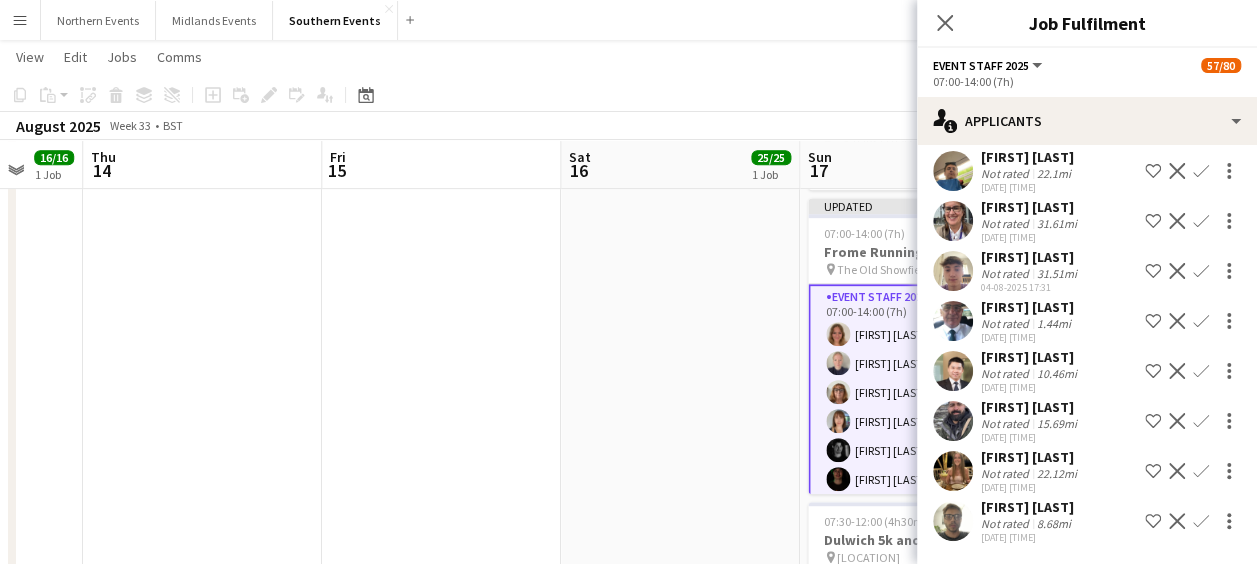 scroll, scrollTop: 115, scrollLeft: 0, axis: vertical 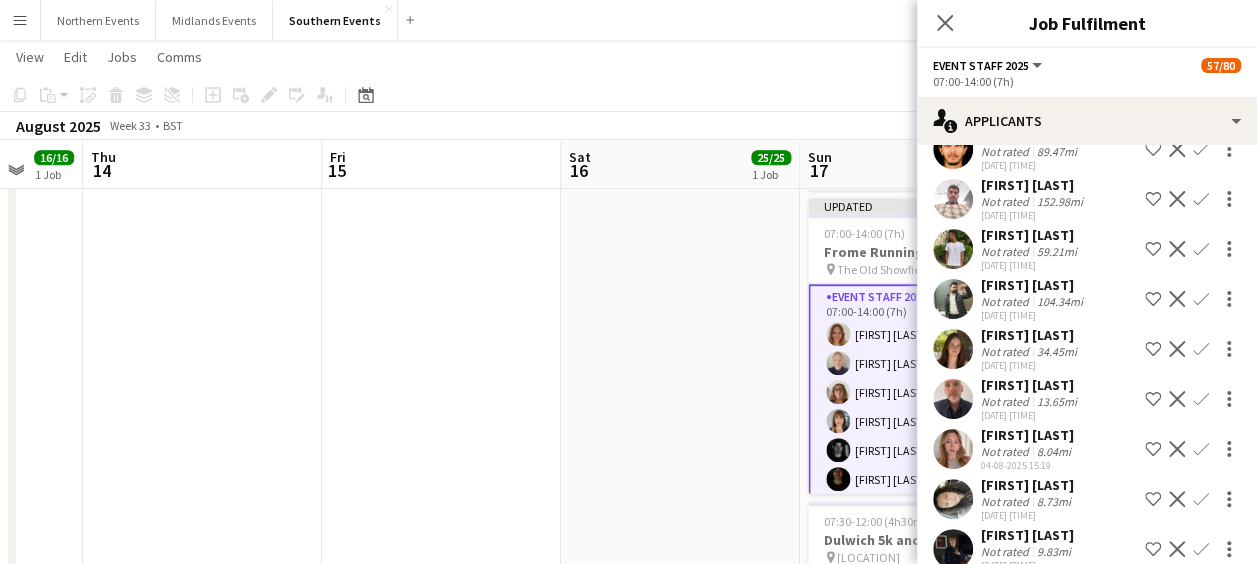 click on "[FIRST] [LAST] Not rated 104.34mi [DATE] [TIME]
Shortlist crew
Decline
Confirm" at bounding box center (1087, 349) 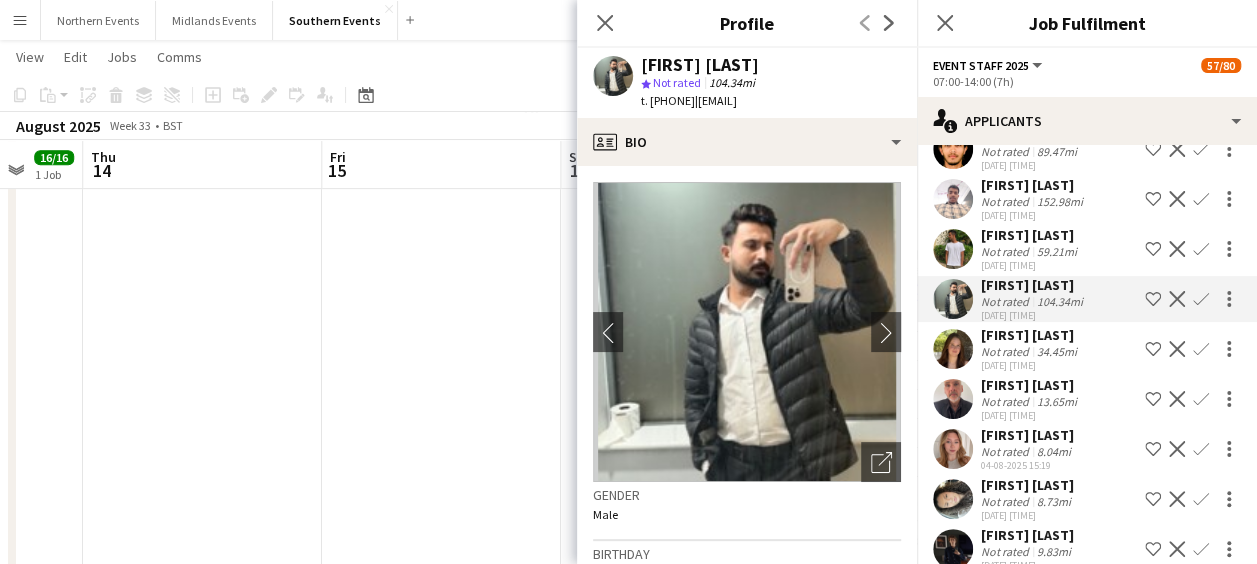 click on "Confirm" at bounding box center (1201, 399) 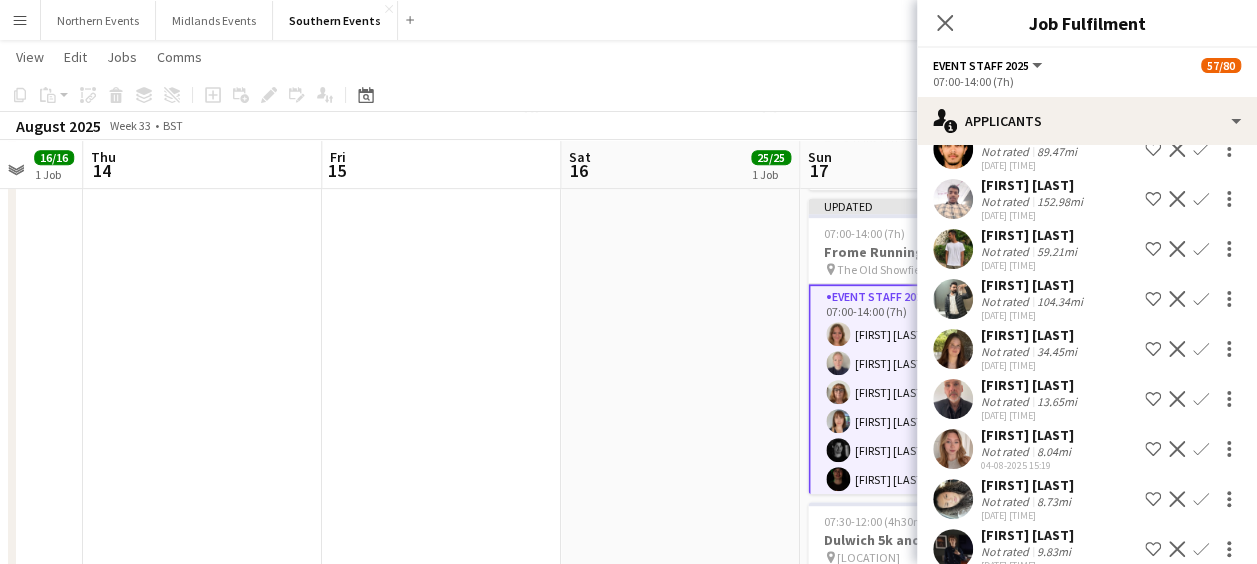 click on "Confirm" at bounding box center (1201, 399) 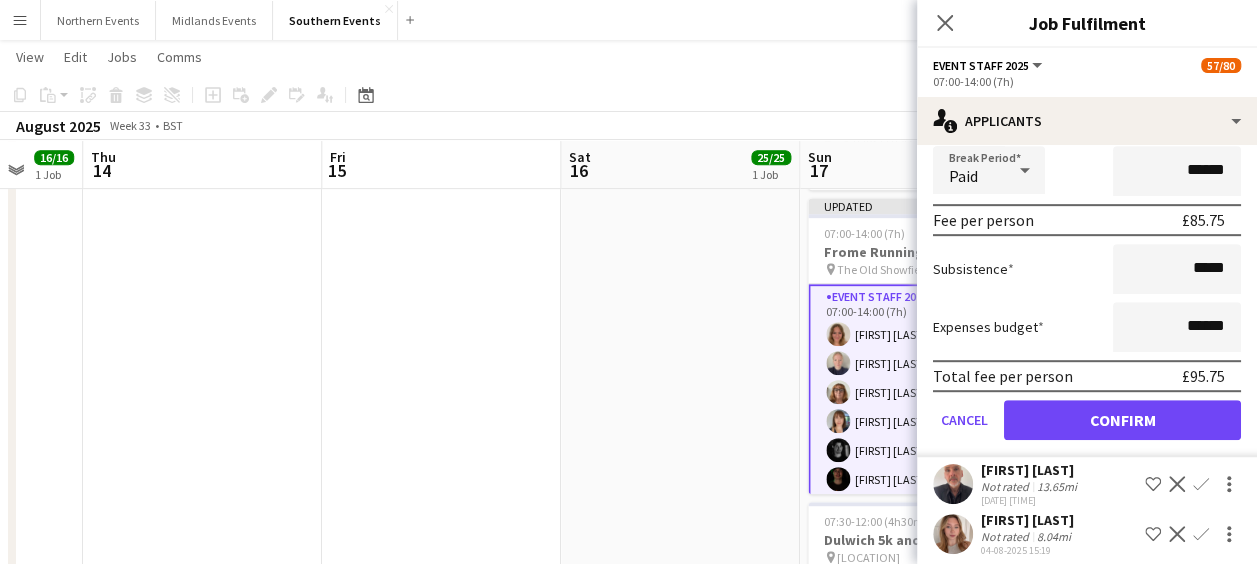 scroll, scrollTop: 538, scrollLeft: 0, axis: vertical 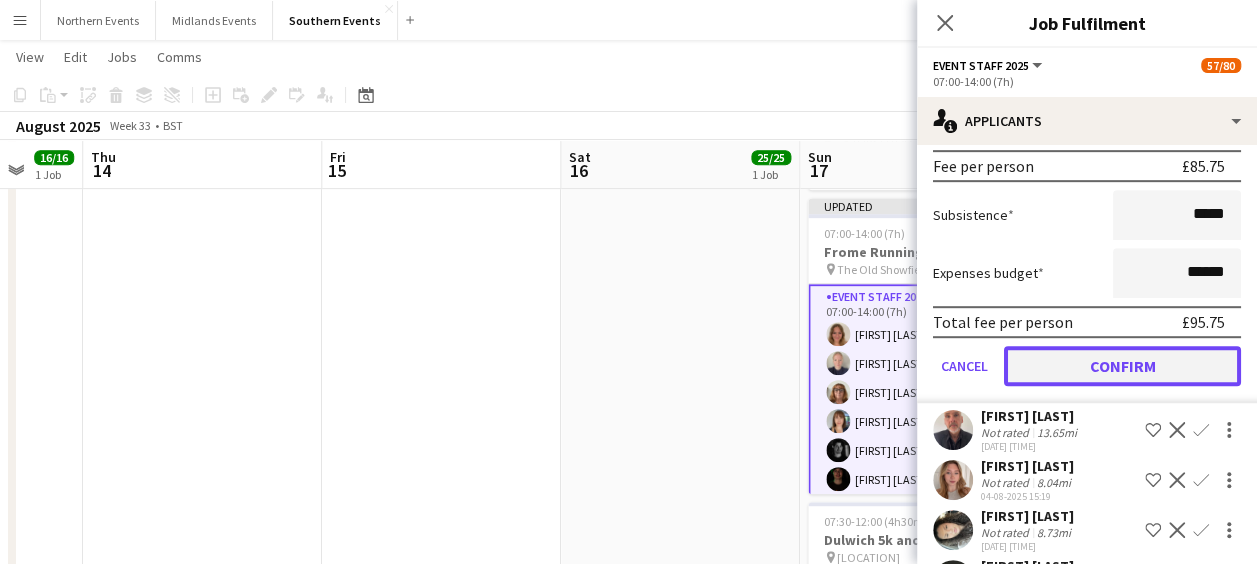 click on "Confirm" 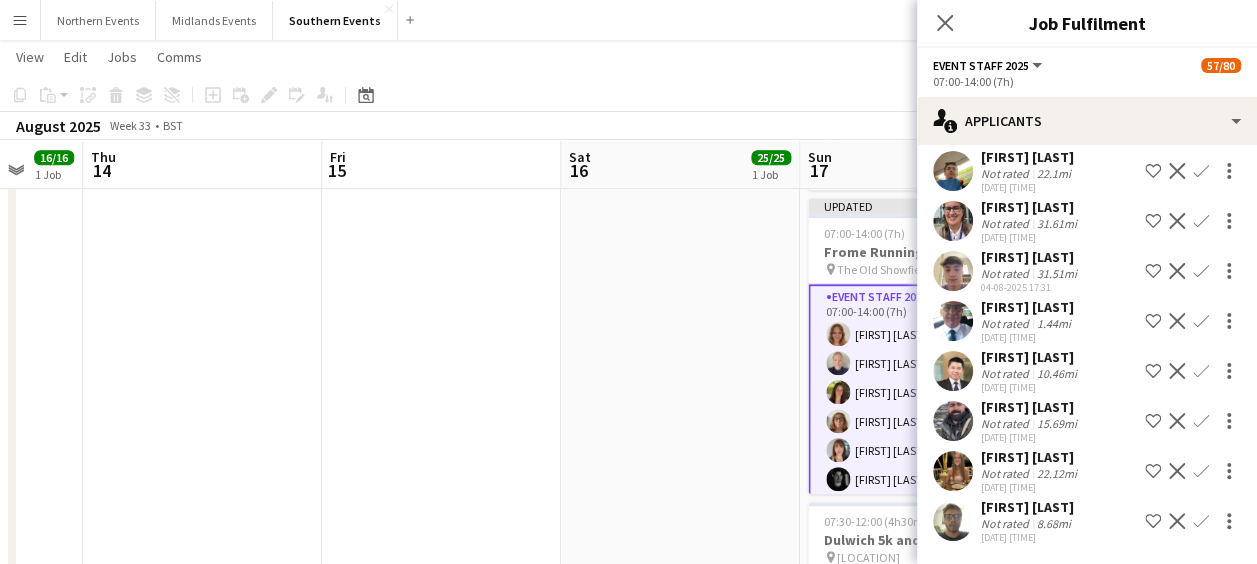 scroll, scrollTop: 35, scrollLeft: 0, axis: vertical 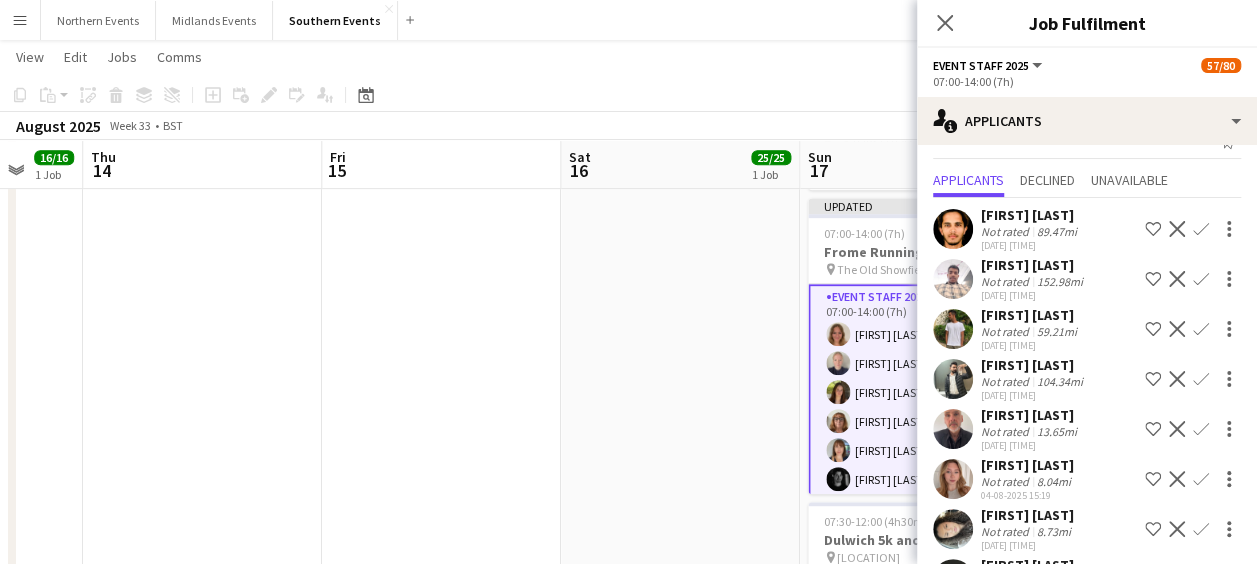 click on "Confirm" at bounding box center (1201, 479) 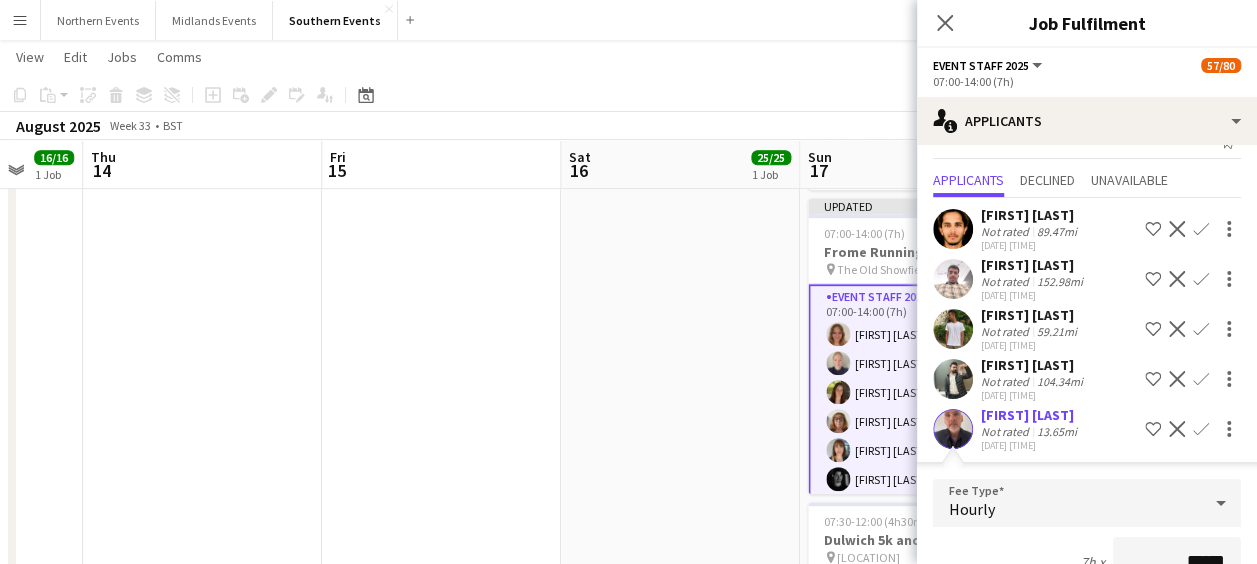 scroll, scrollTop: 75, scrollLeft: 0, axis: vertical 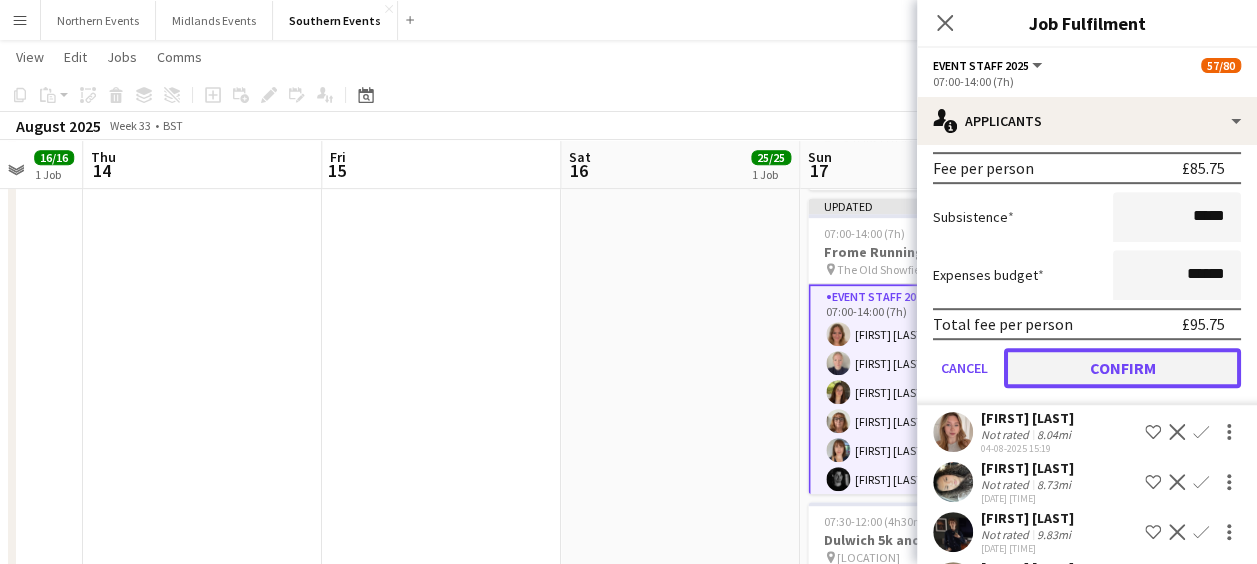 click on "Confirm" 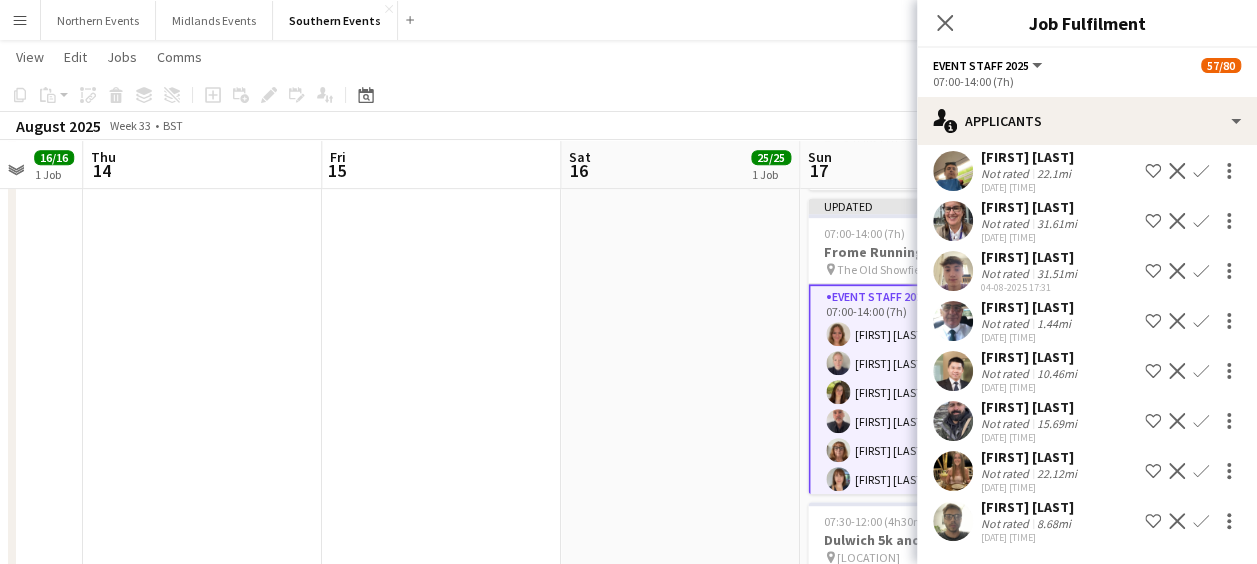 scroll, scrollTop: 33, scrollLeft: 0, axis: vertical 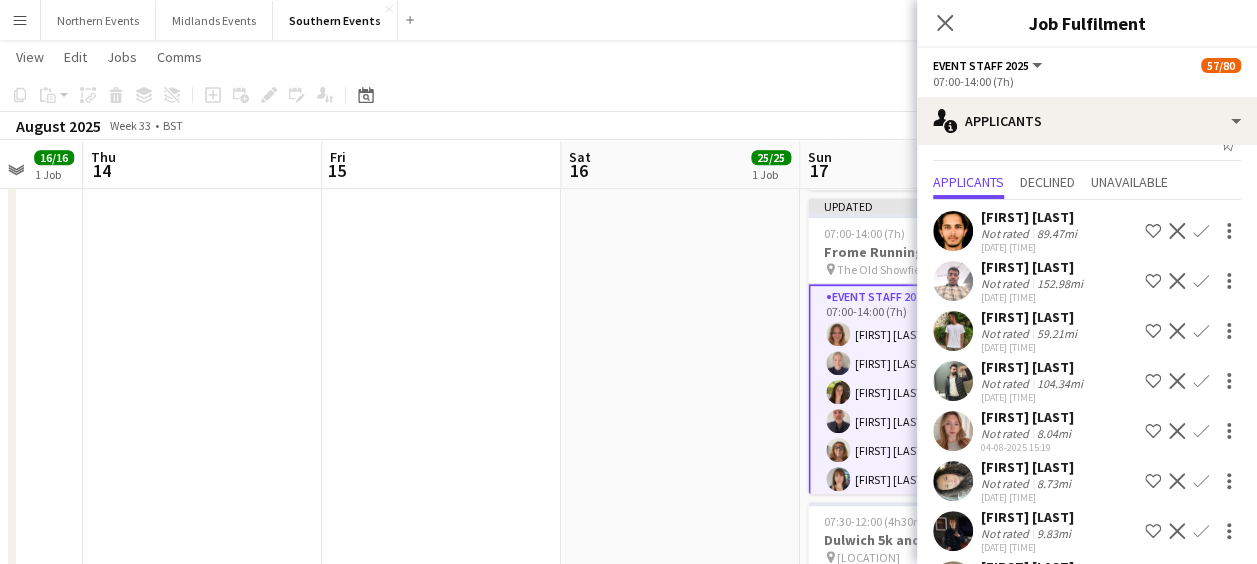 click on "Confirm" at bounding box center (1201, 481) 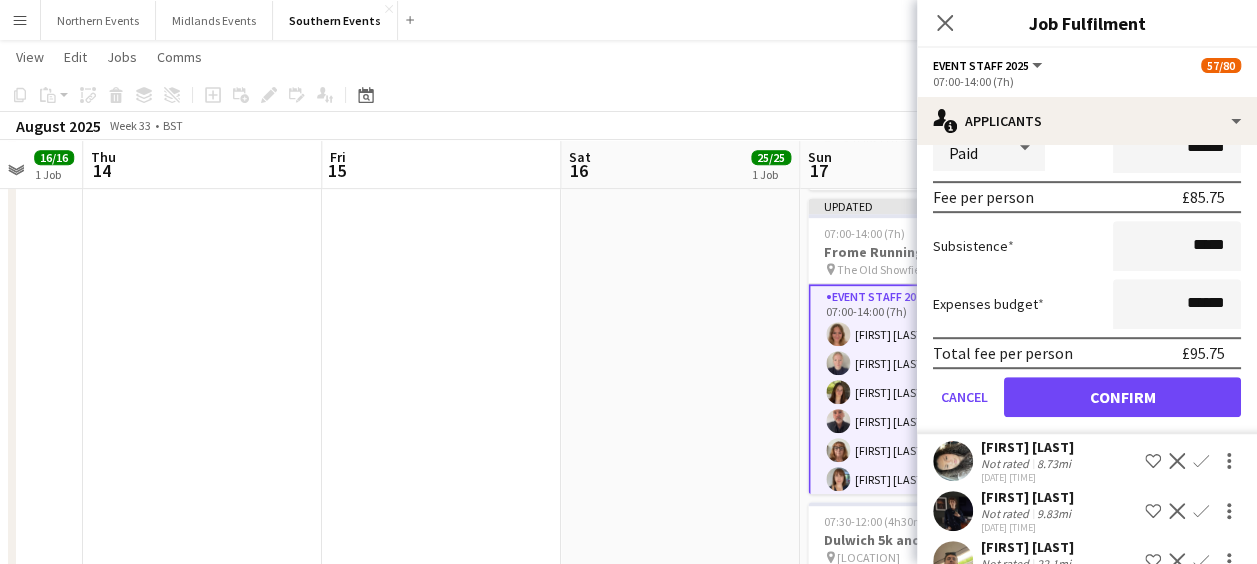 scroll, scrollTop: 545, scrollLeft: 0, axis: vertical 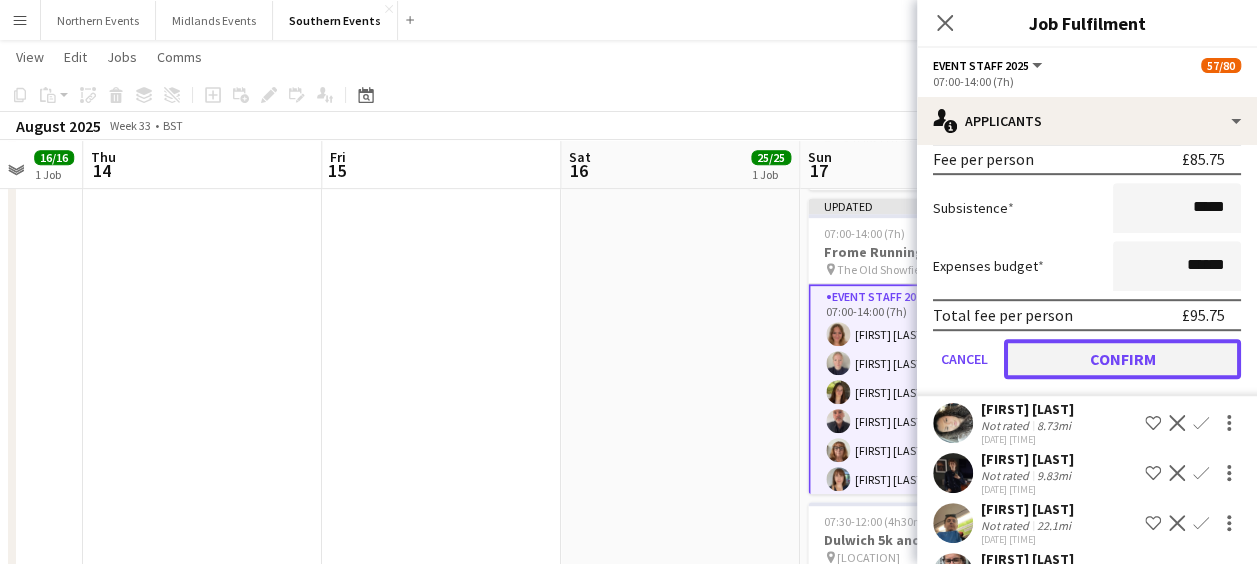 click on "Confirm" 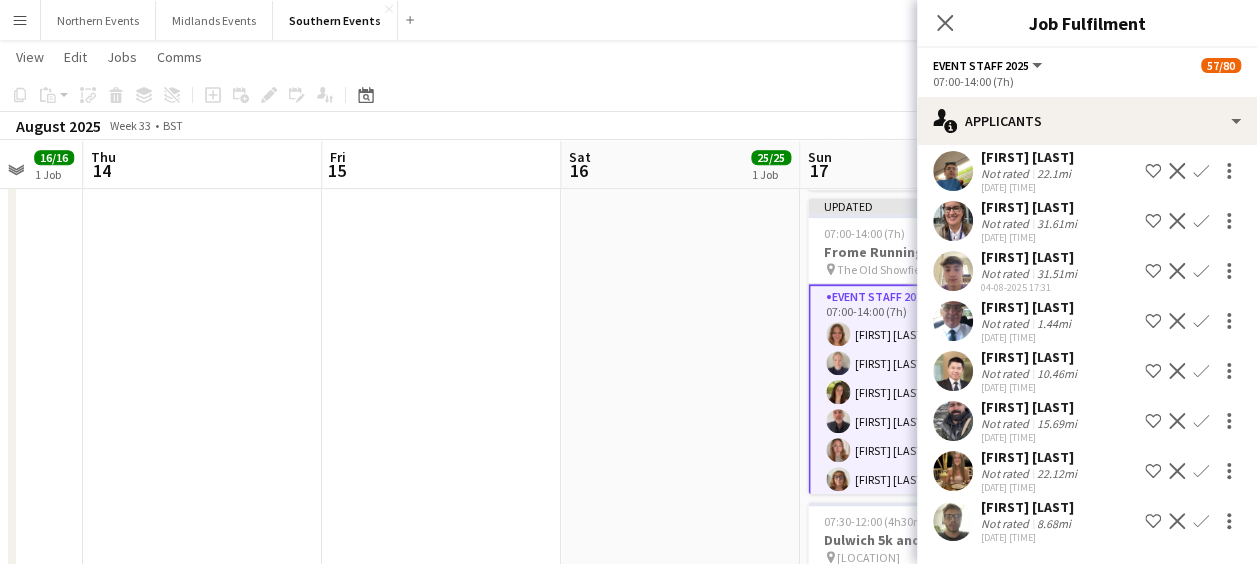 scroll, scrollTop: 42, scrollLeft: 0, axis: vertical 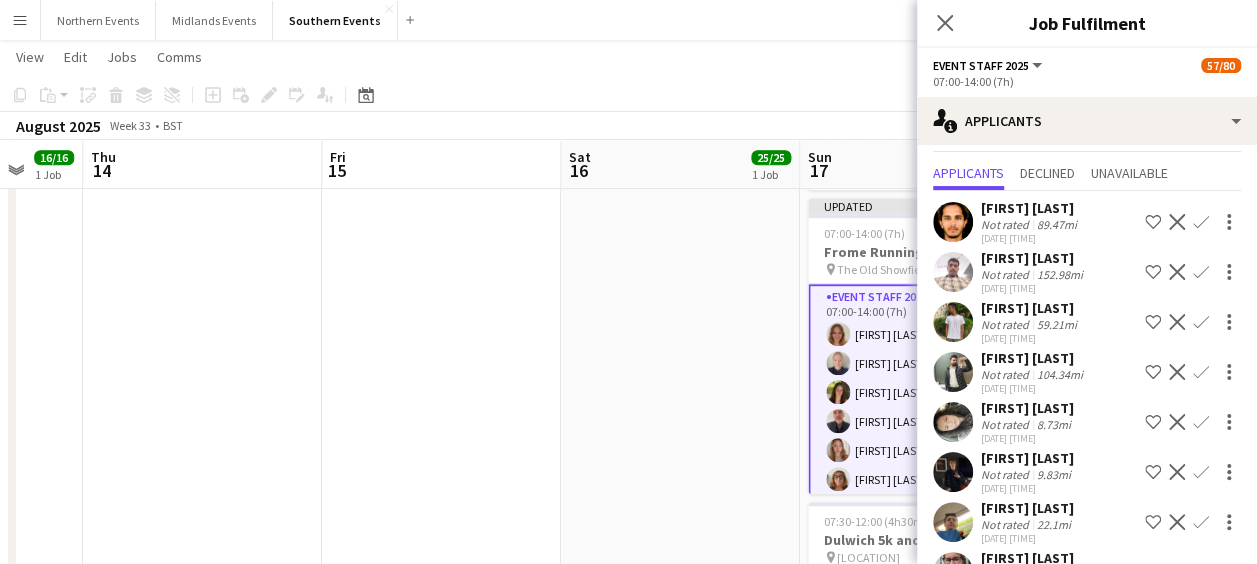 click on "Confirm" at bounding box center (1201, 472) 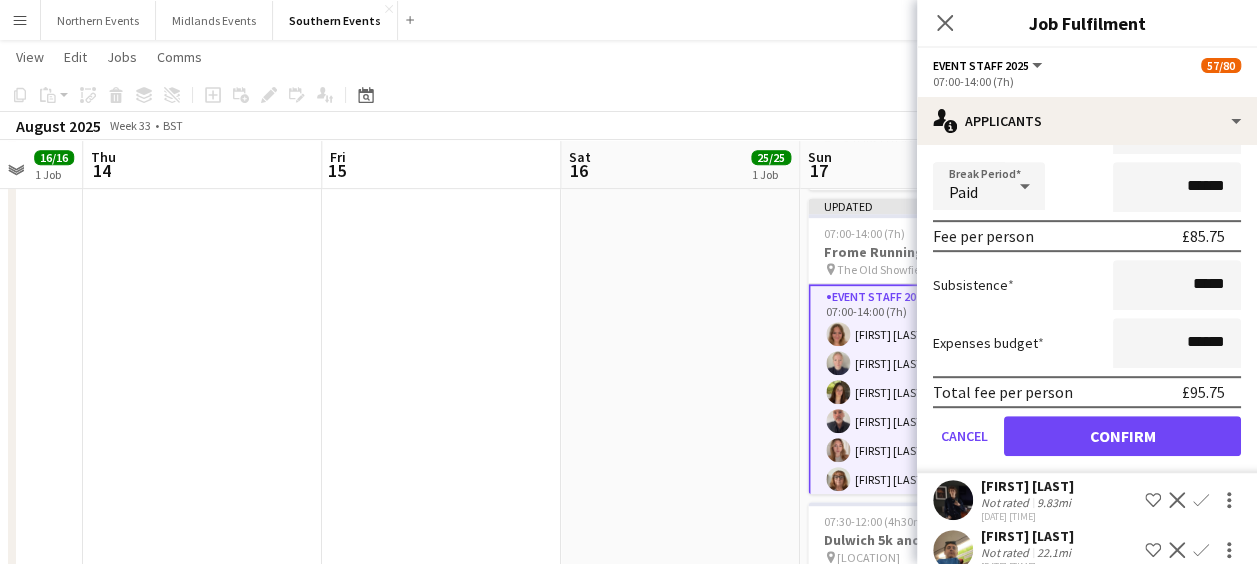 scroll, scrollTop: 486, scrollLeft: 0, axis: vertical 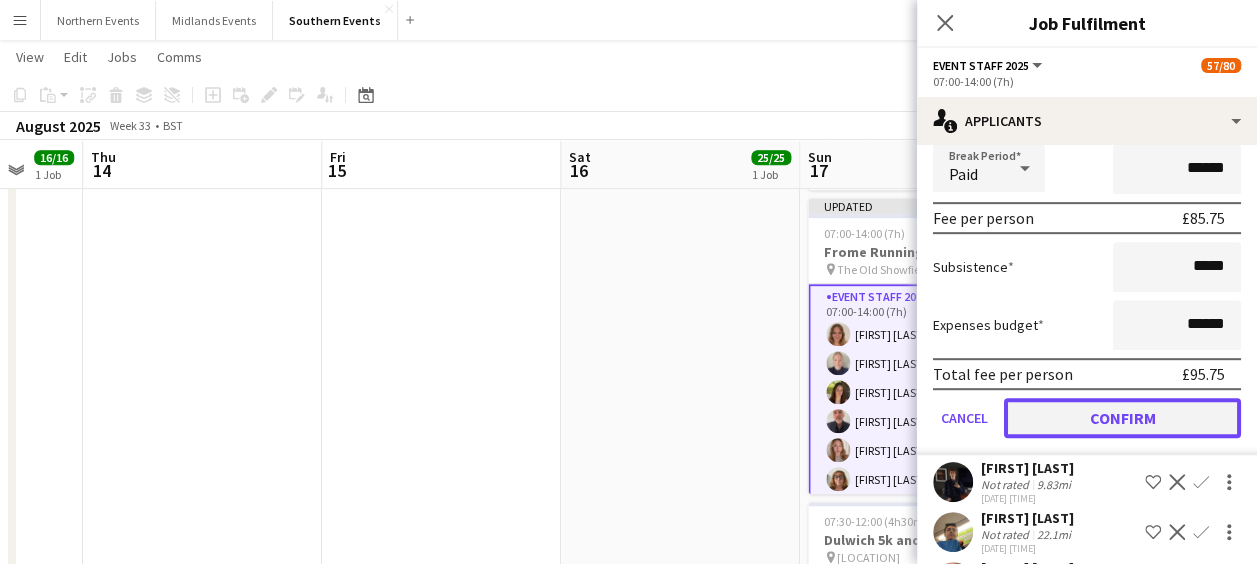 click on "Confirm" 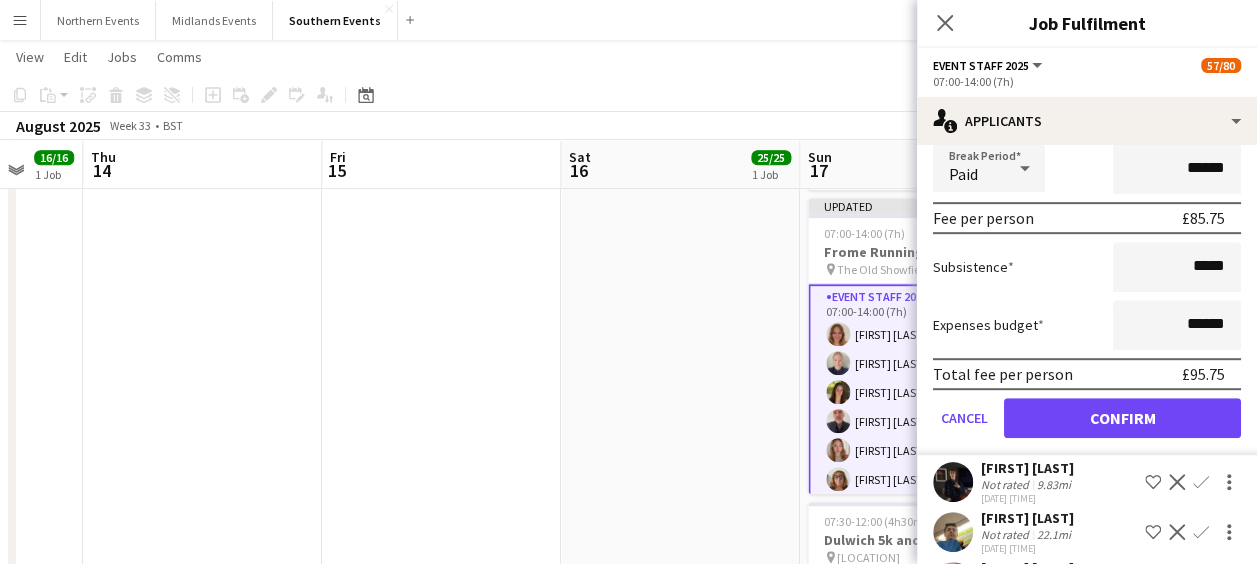 scroll, scrollTop: 0, scrollLeft: 0, axis: both 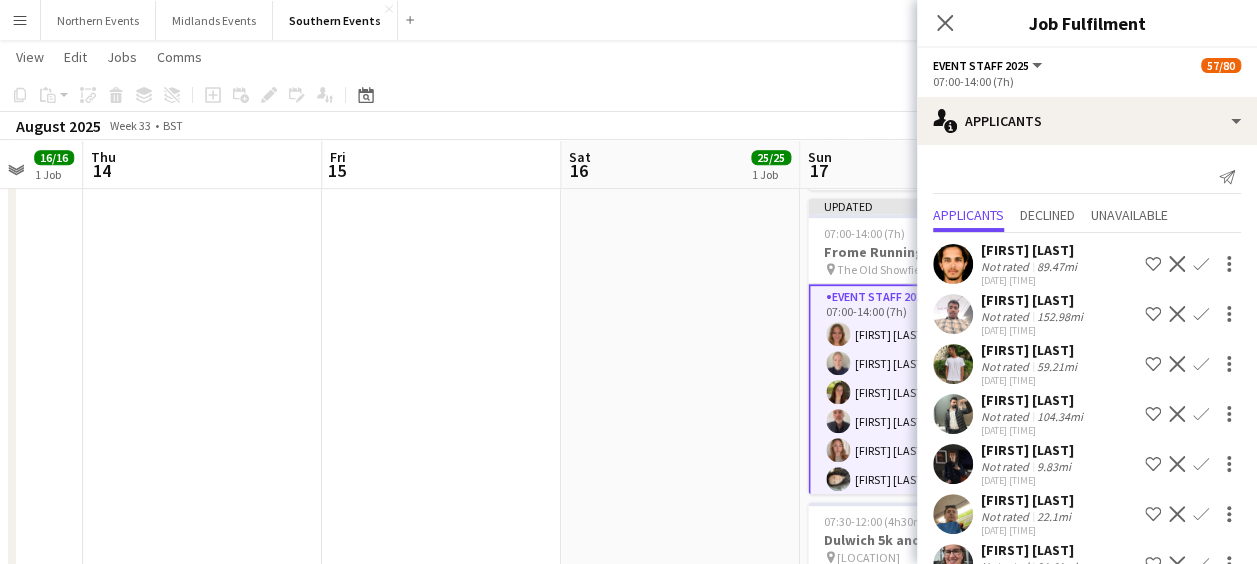 click on "Confirm" at bounding box center (1201, 514) 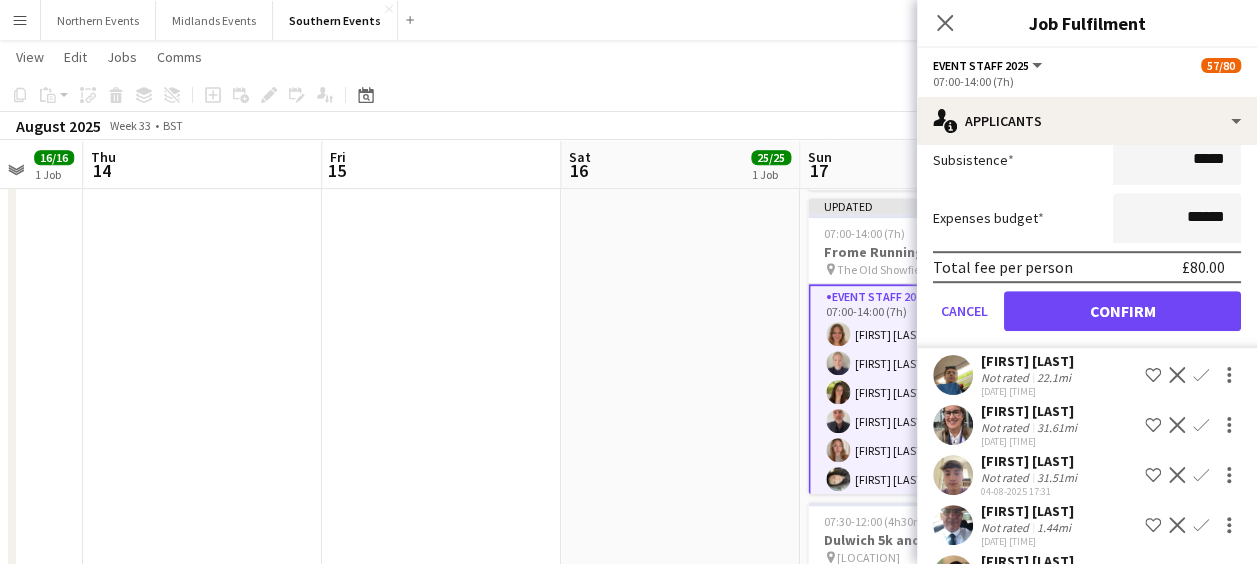 scroll, scrollTop: 595, scrollLeft: 0, axis: vertical 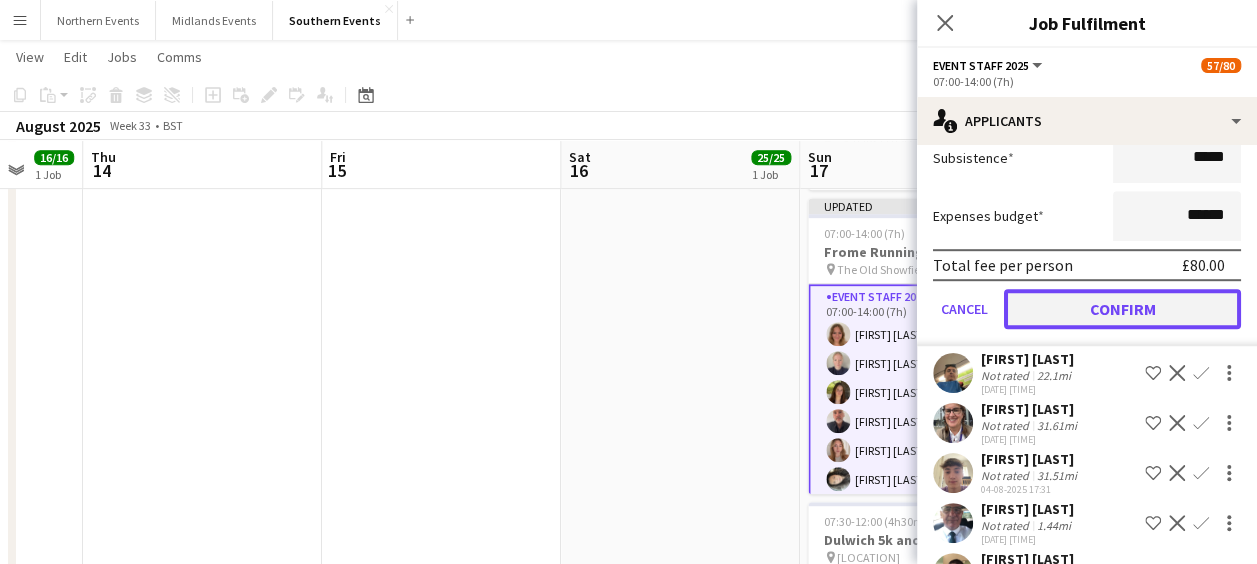 click on "Confirm" 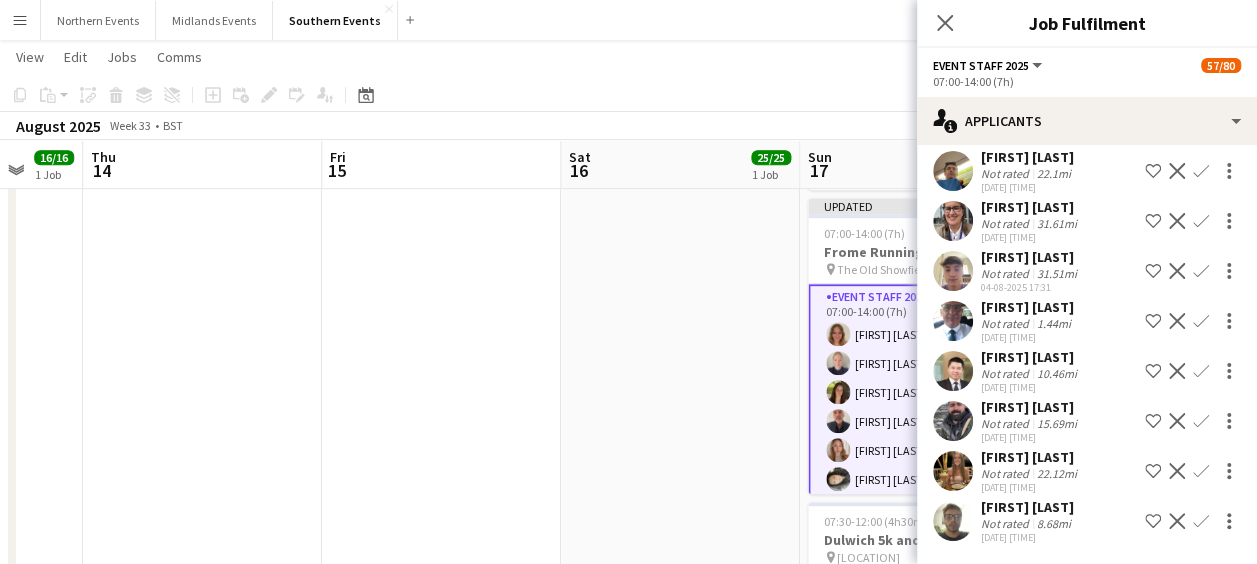 scroll, scrollTop: 92, scrollLeft: 0, axis: vertical 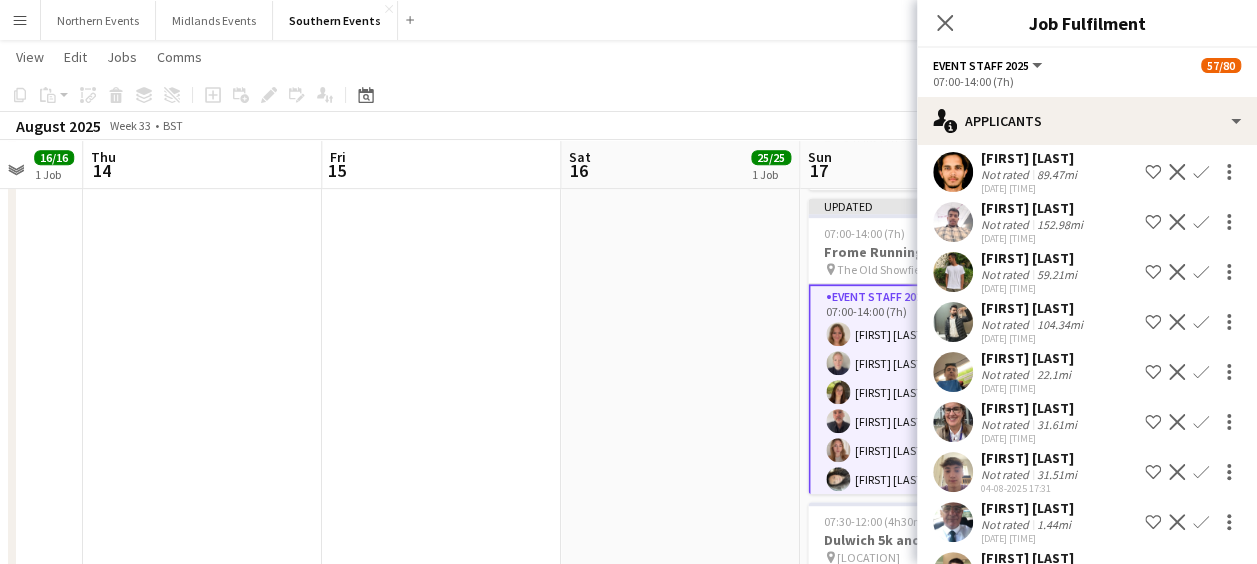 click on "Confirm" at bounding box center (1201, 422) 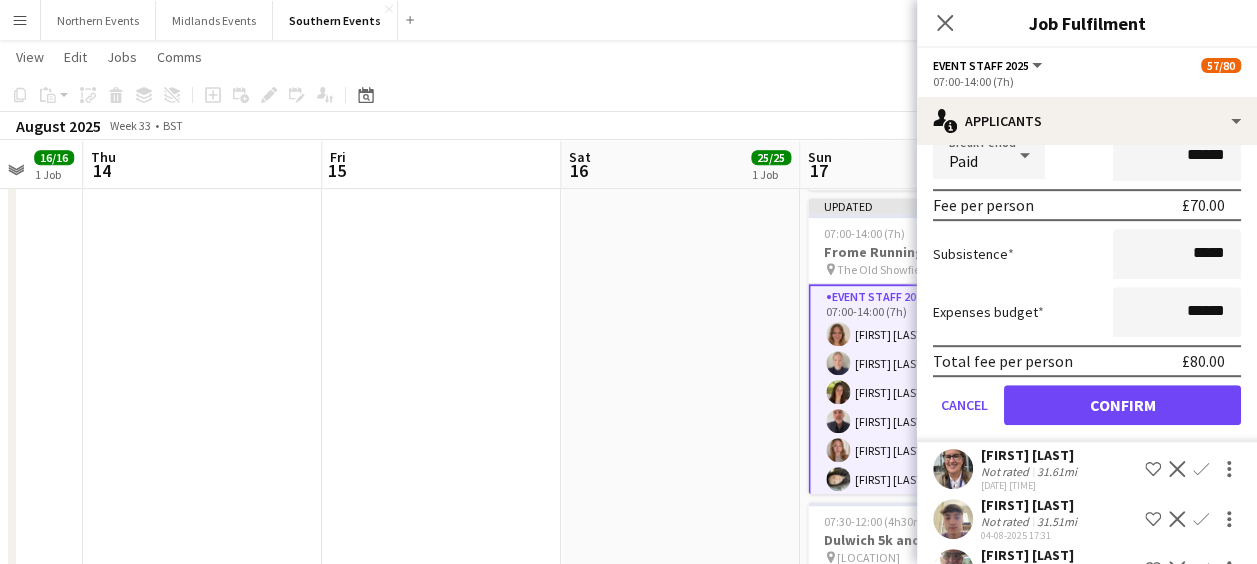 scroll, scrollTop: 508, scrollLeft: 0, axis: vertical 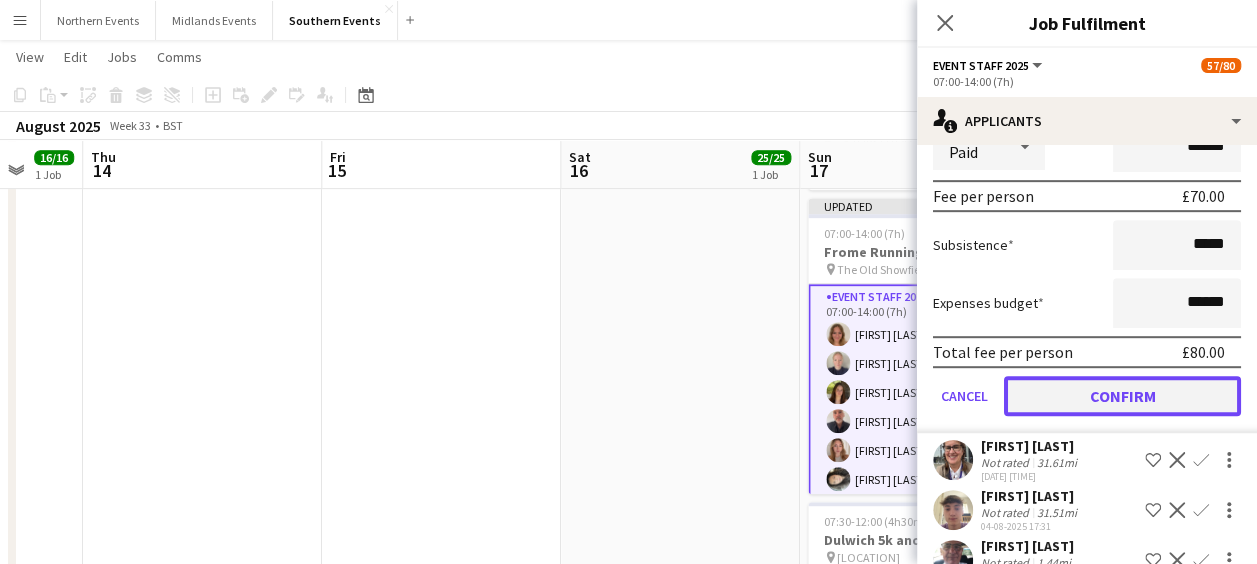 click on "Confirm" 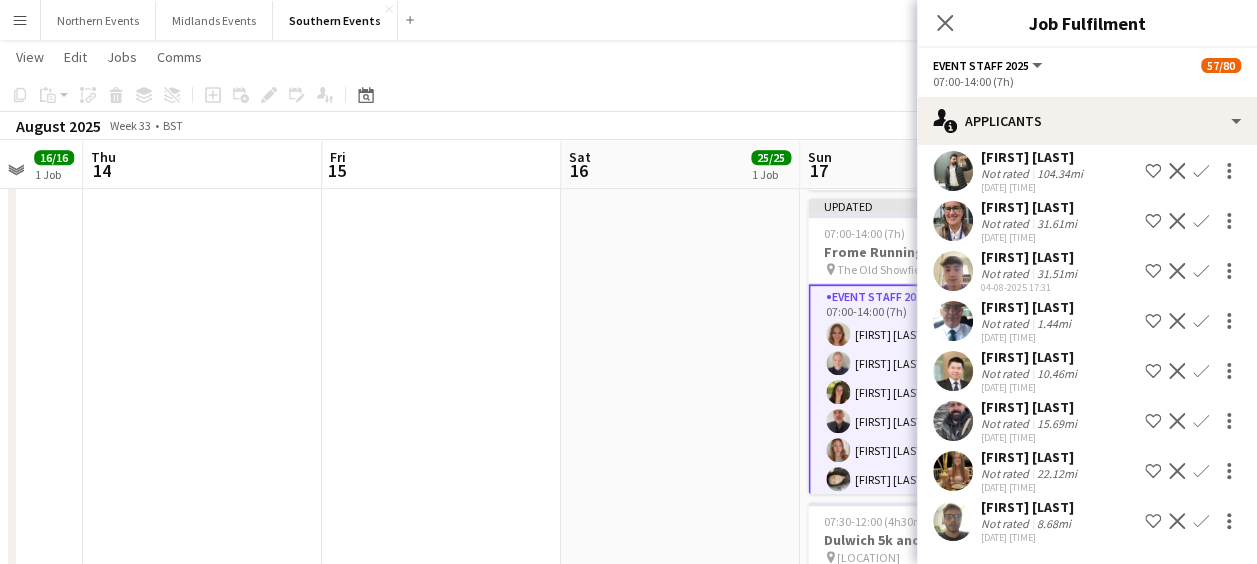 scroll, scrollTop: 4, scrollLeft: 0, axis: vertical 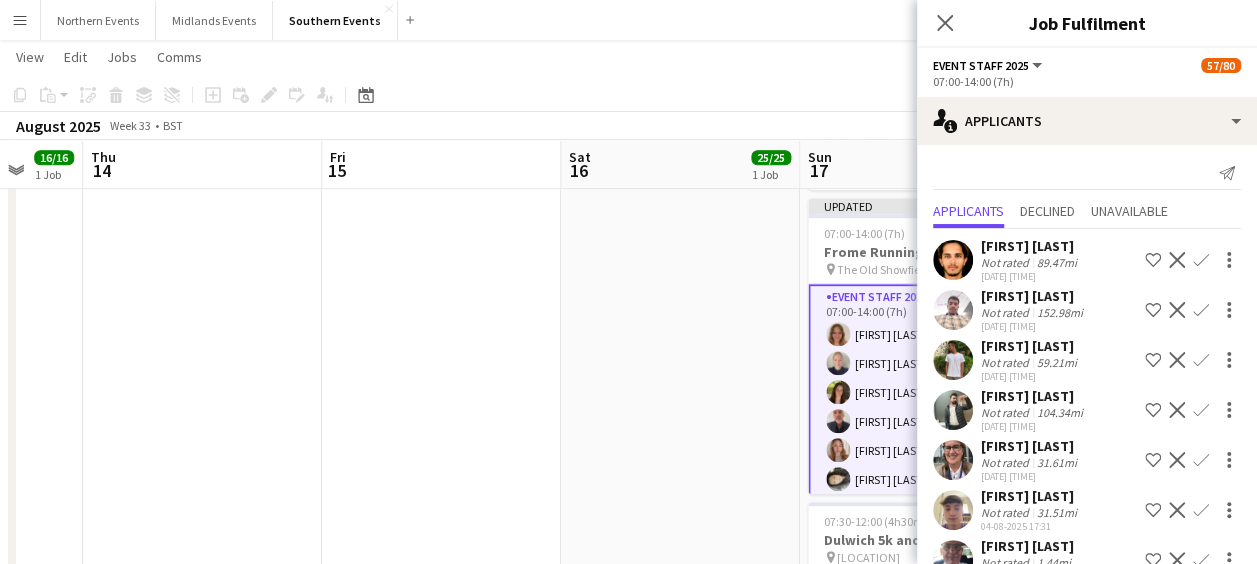 click on "Confirm" at bounding box center (1201, 510) 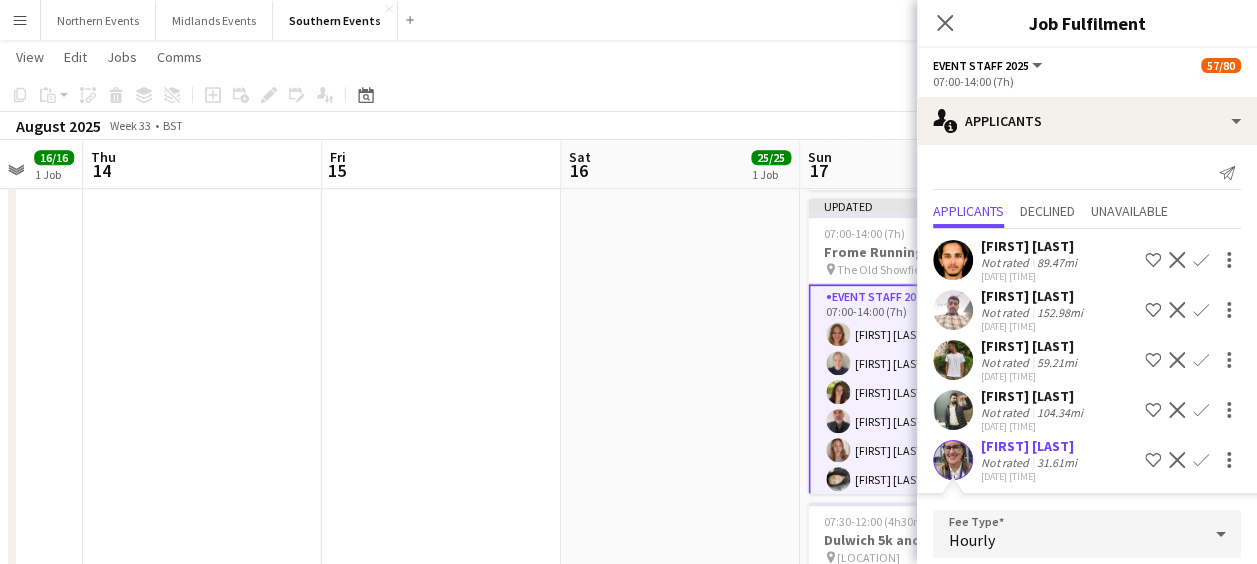 scroll, scrollTop: 259, scrollLeft: 0, axis: vertical 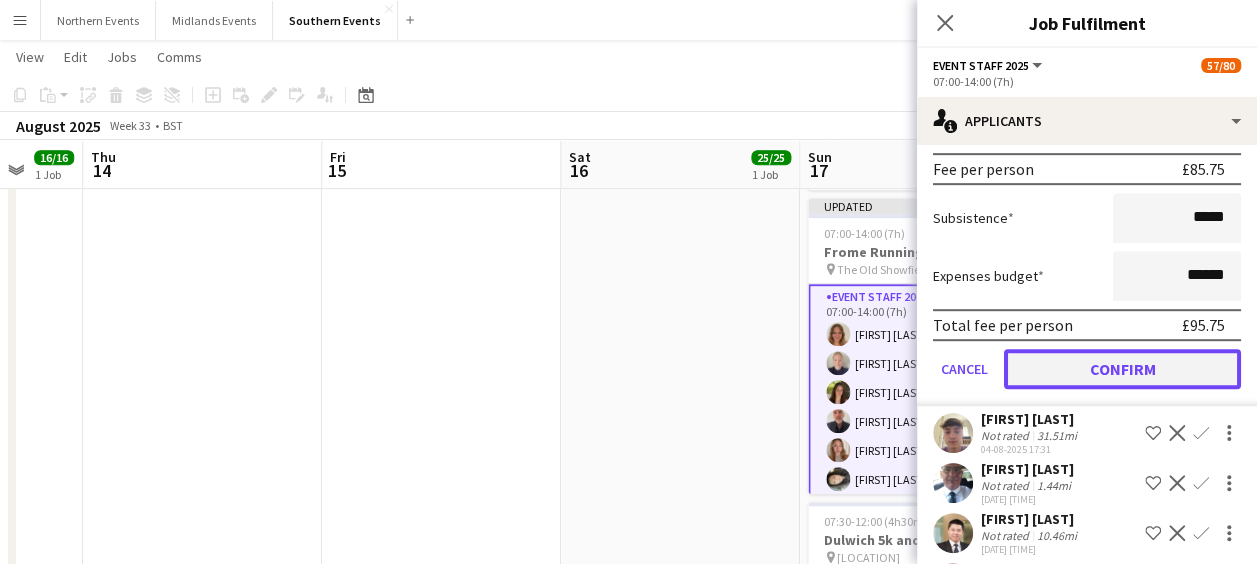 click on "Confirm" 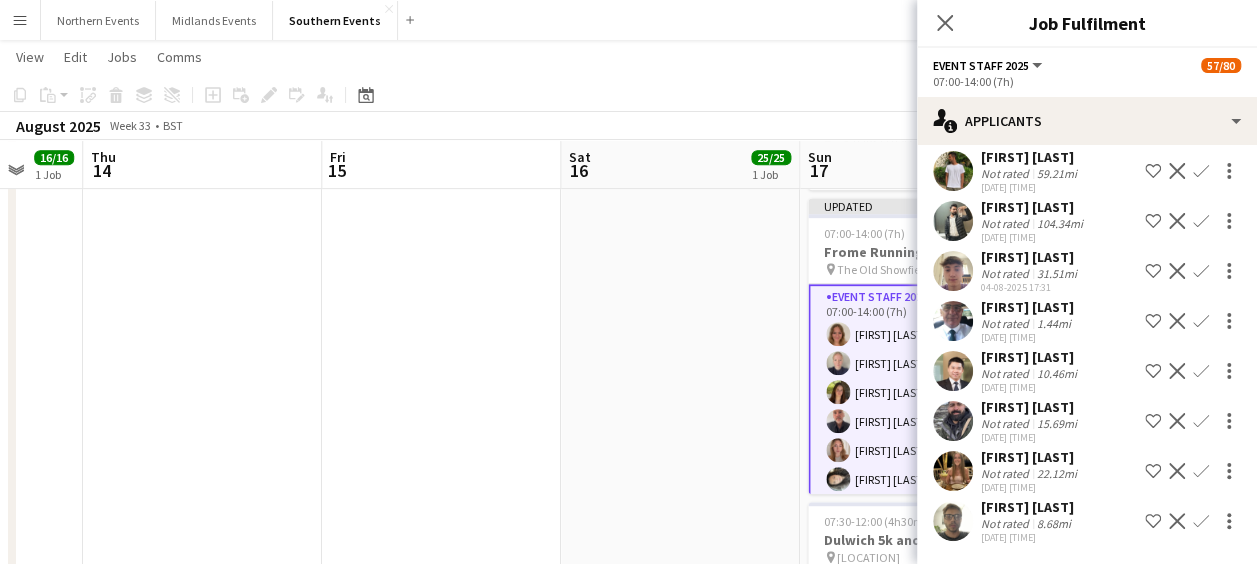 scroll, scrollTop: 32, scrollLeft: 0, axis: vertical 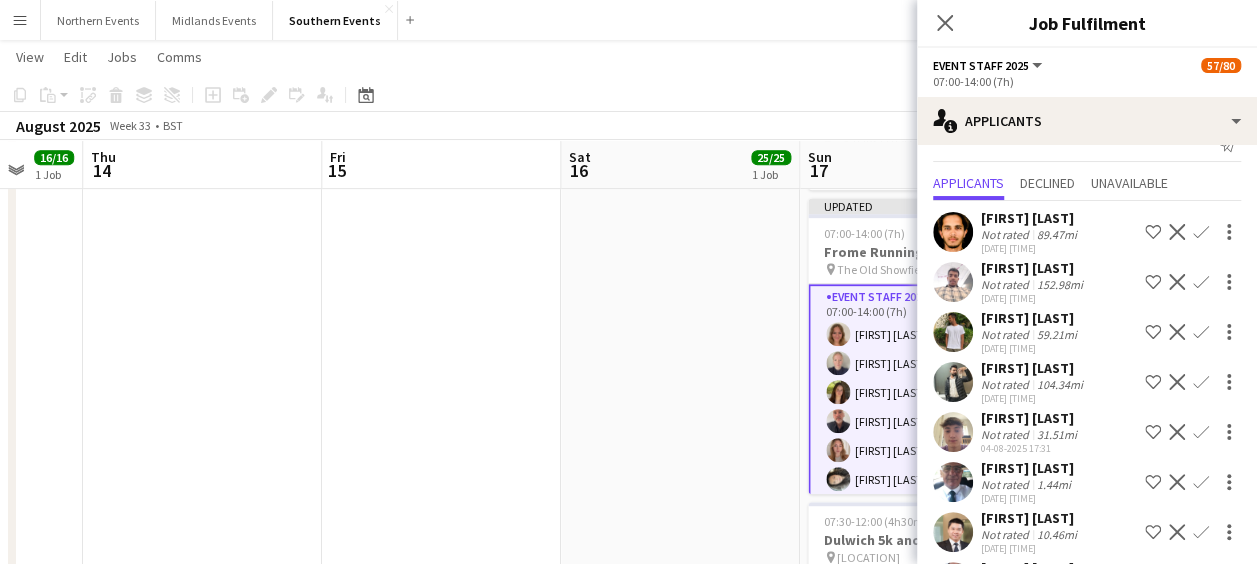 click on "Confirm" at bounding box center [1201, 482] 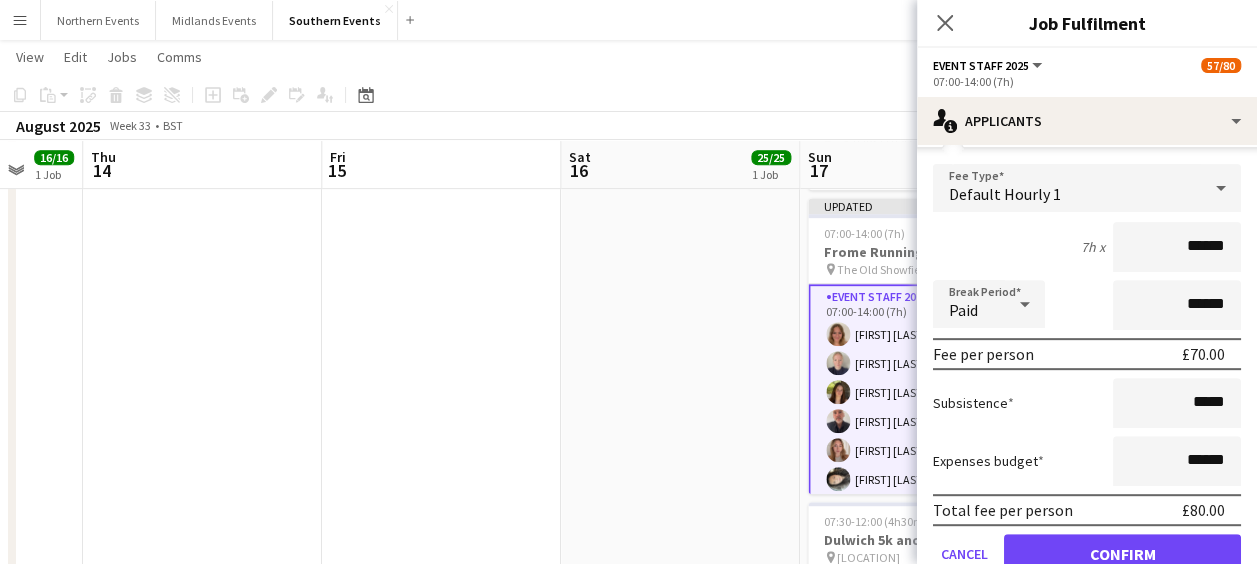 scroll, scrollTop: 436, scrollLeft: 0, axis: vertical 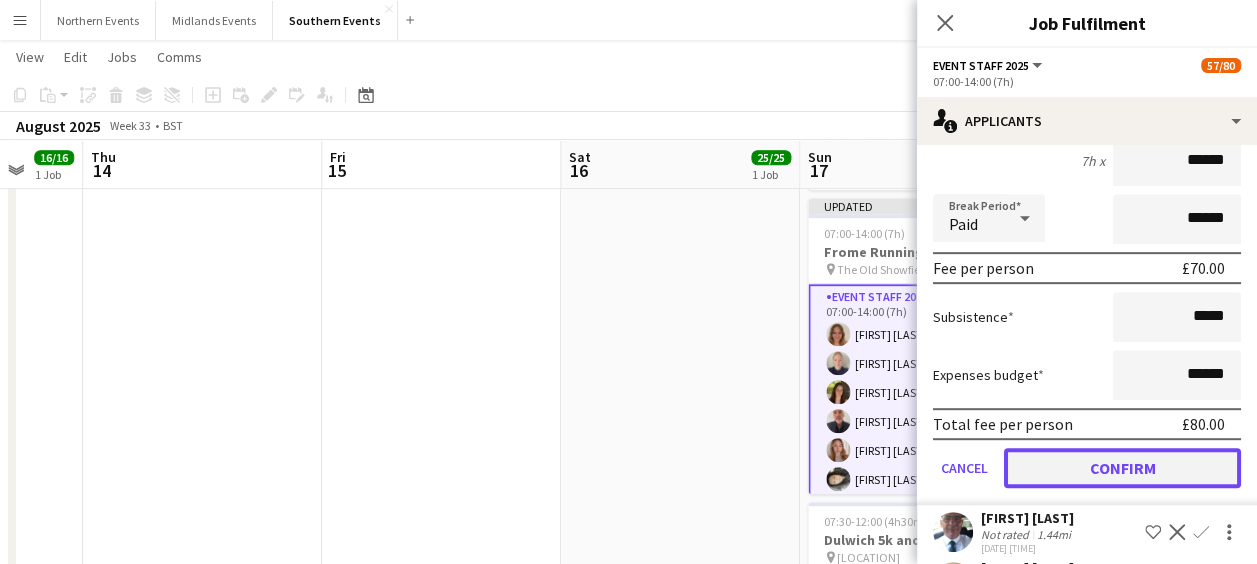 click on "Confirm" 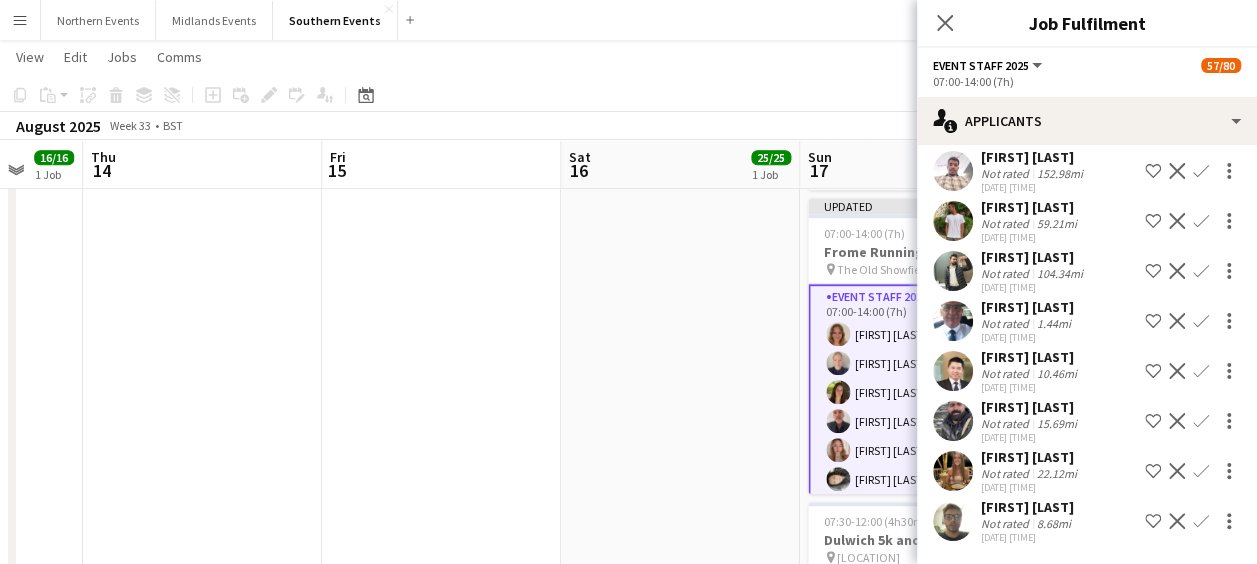 scroll, scrollTop: 0, scrollLeft: 0, axis: both 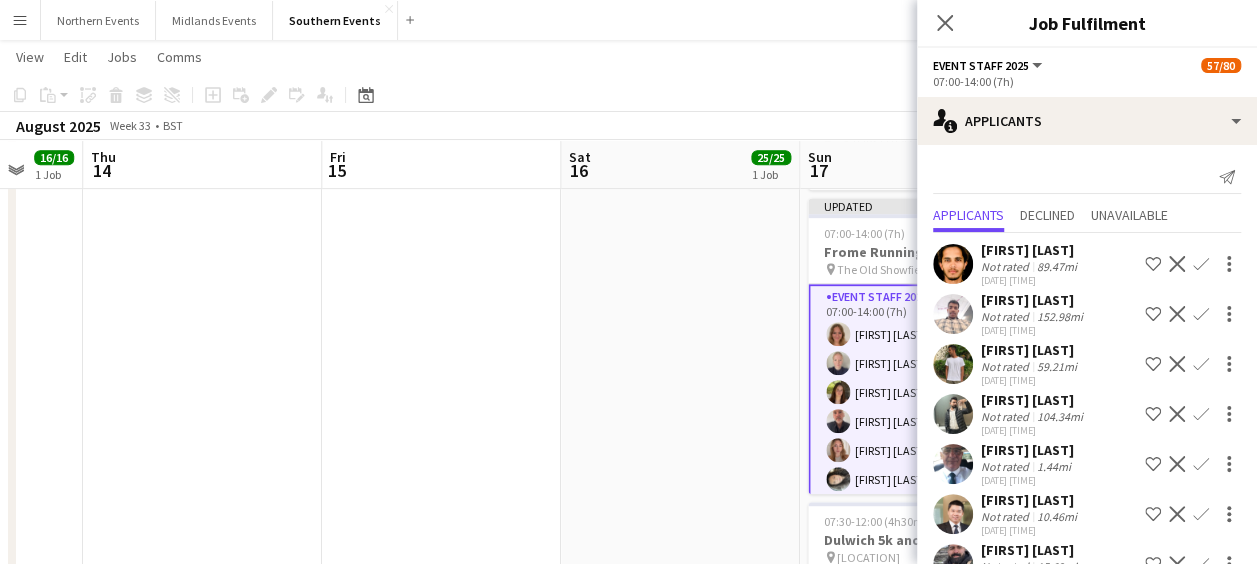 click on "Confirm" at bounding box center [1201, 514] 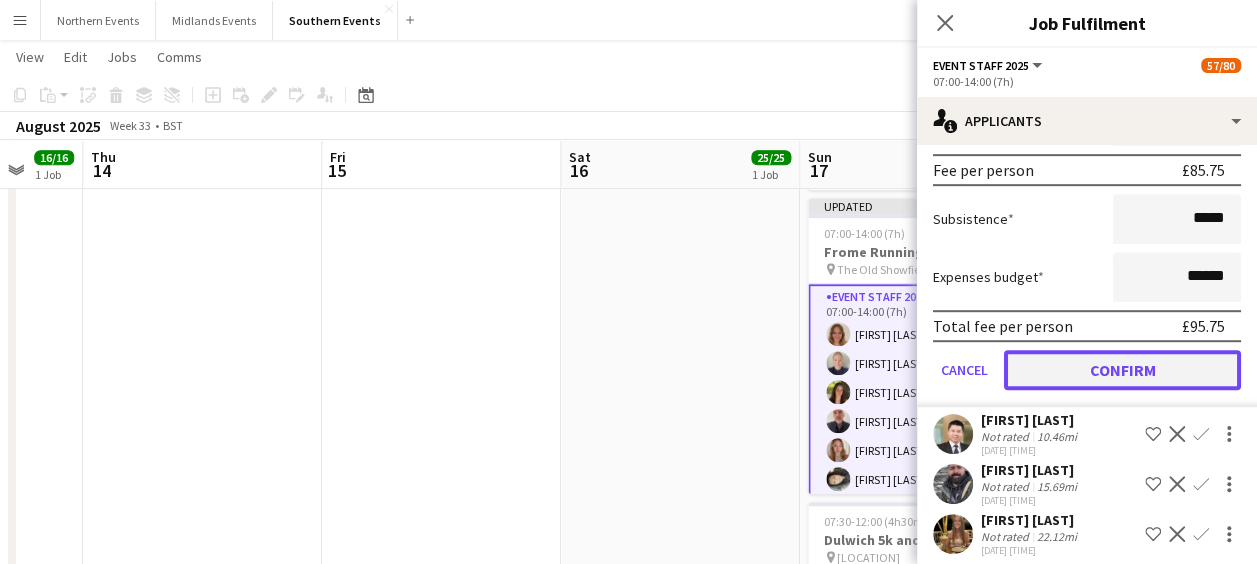 click on "Confirm" 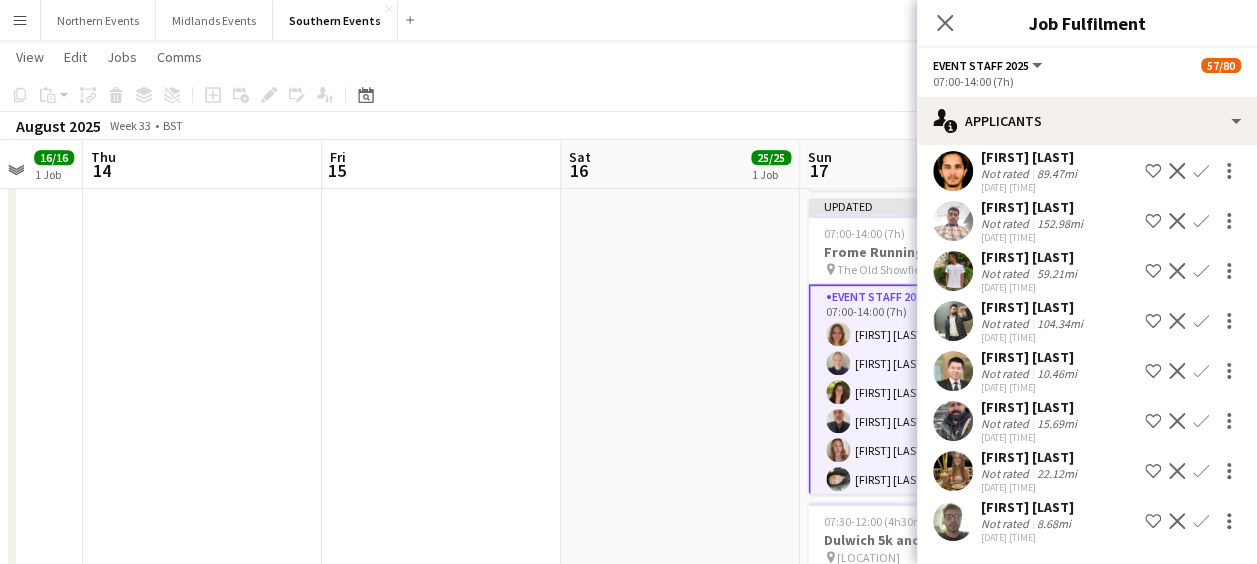 scroll, scrollTop: 31, scrollLeft: 0, axis: vertical 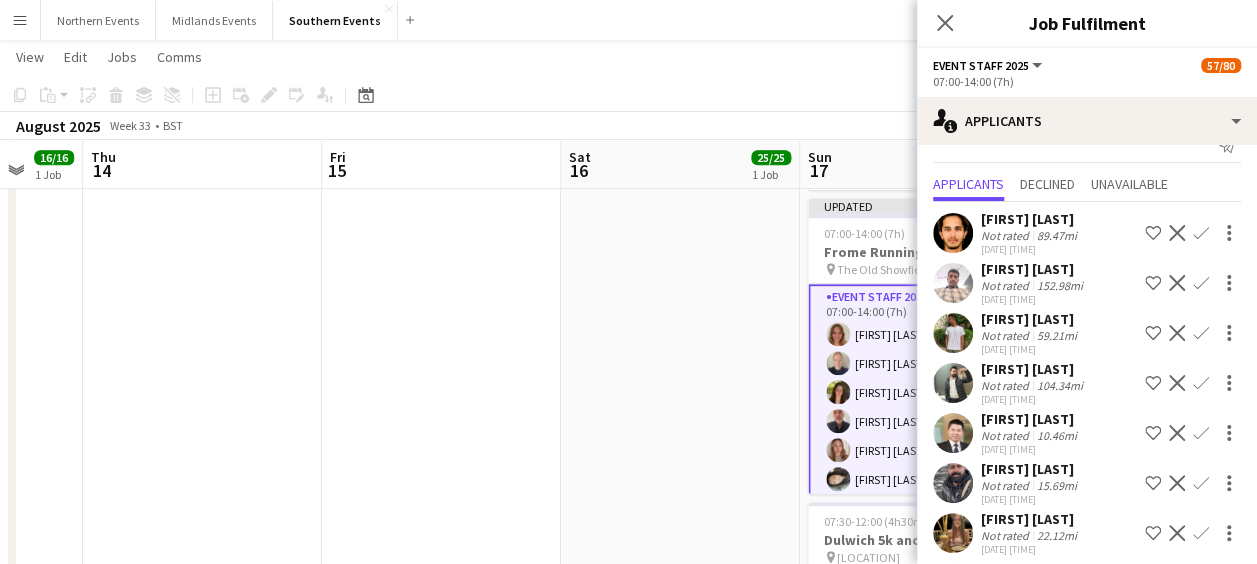 click on "Confirm" at bounding box center (1201, 483) 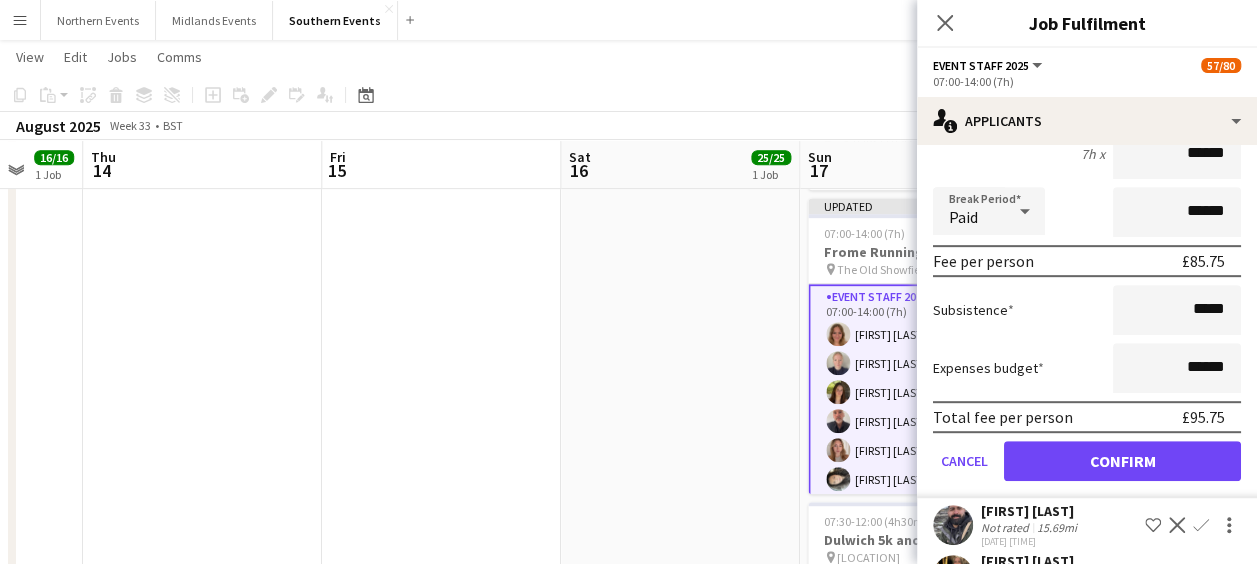 scroll, scrollTop: 458, scrollLeft: 0, axis: vertical 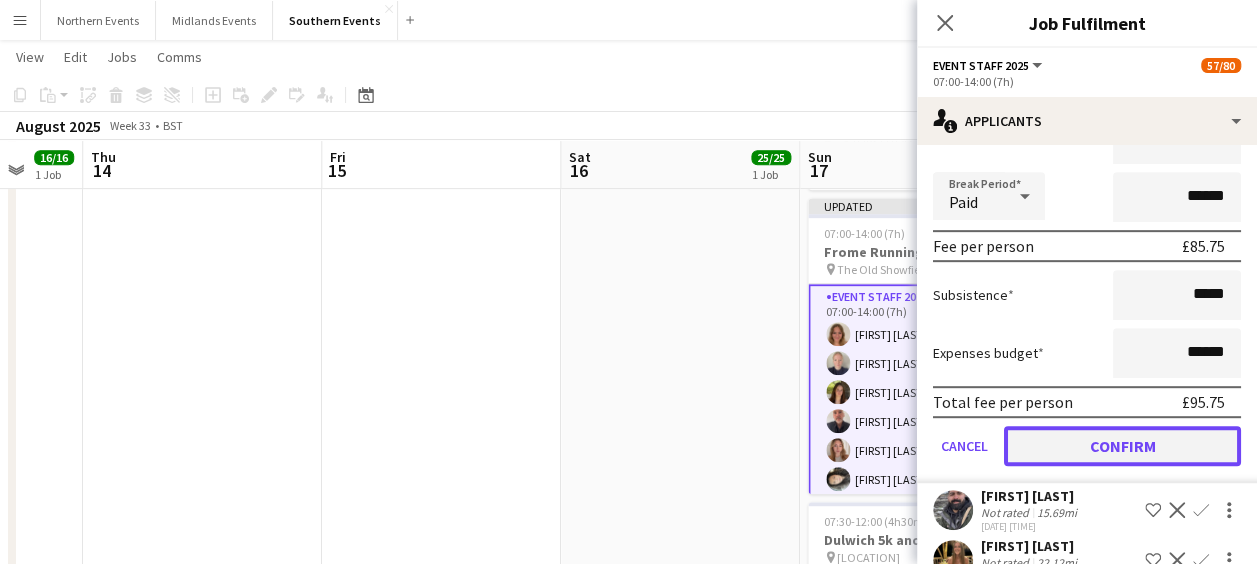 click on "Confirm" 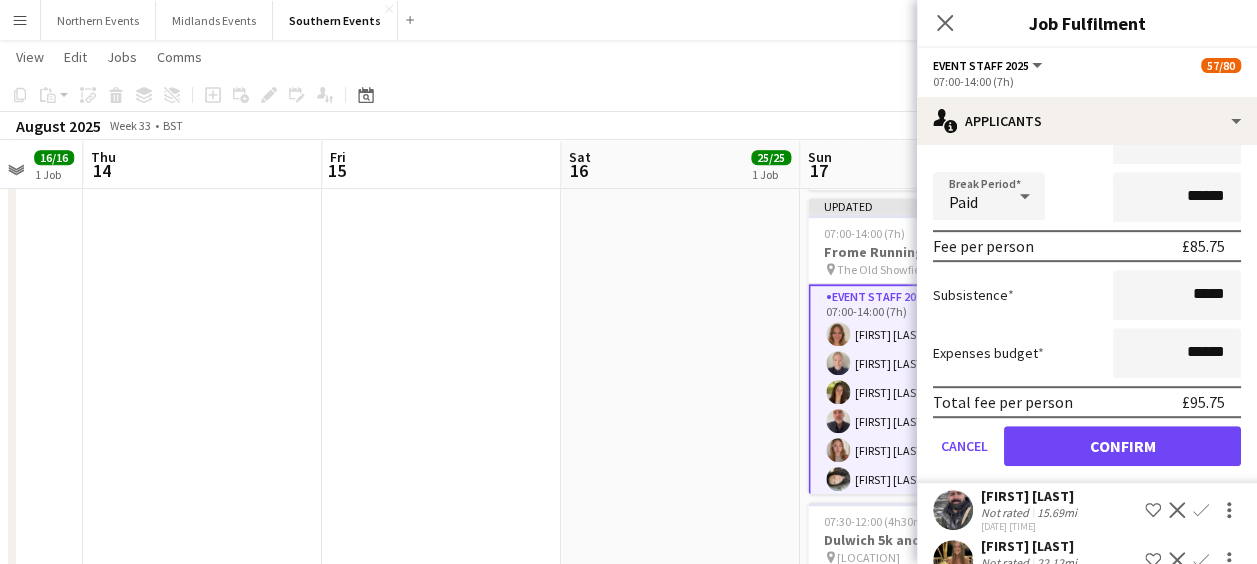 scroll 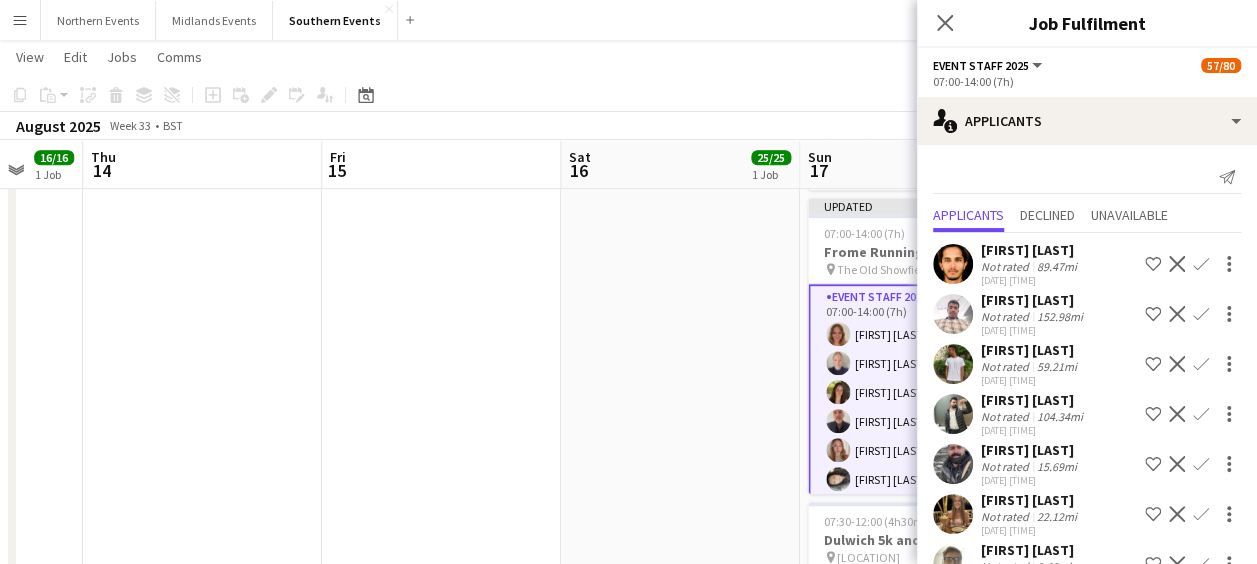 click on "Confirm" at bounding box center [1201, 514] 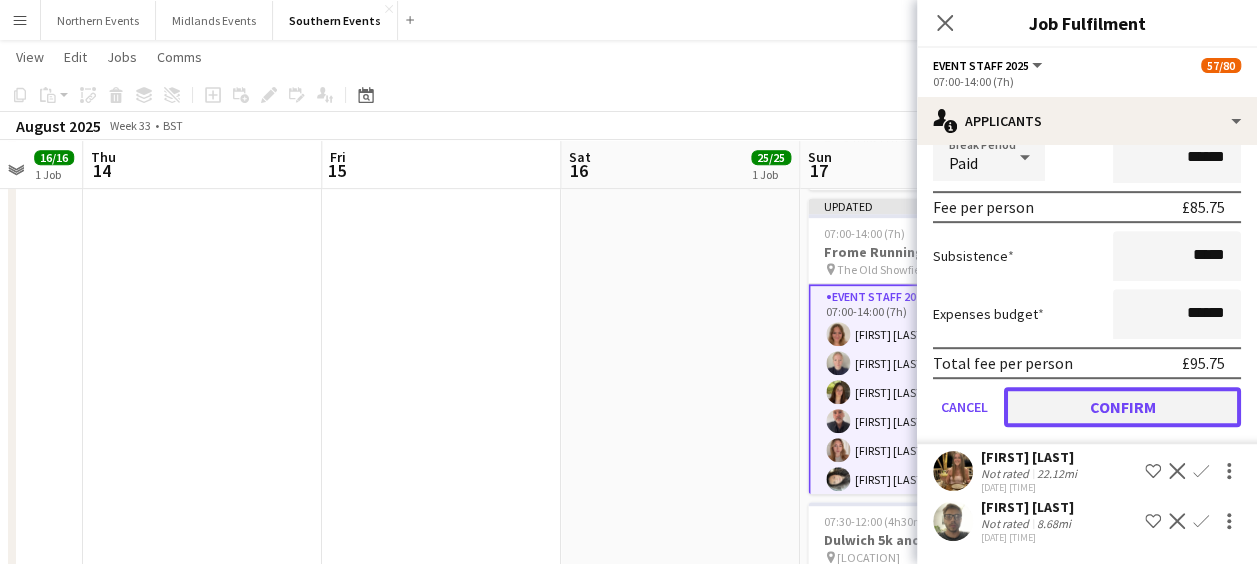 click on "Confirm" 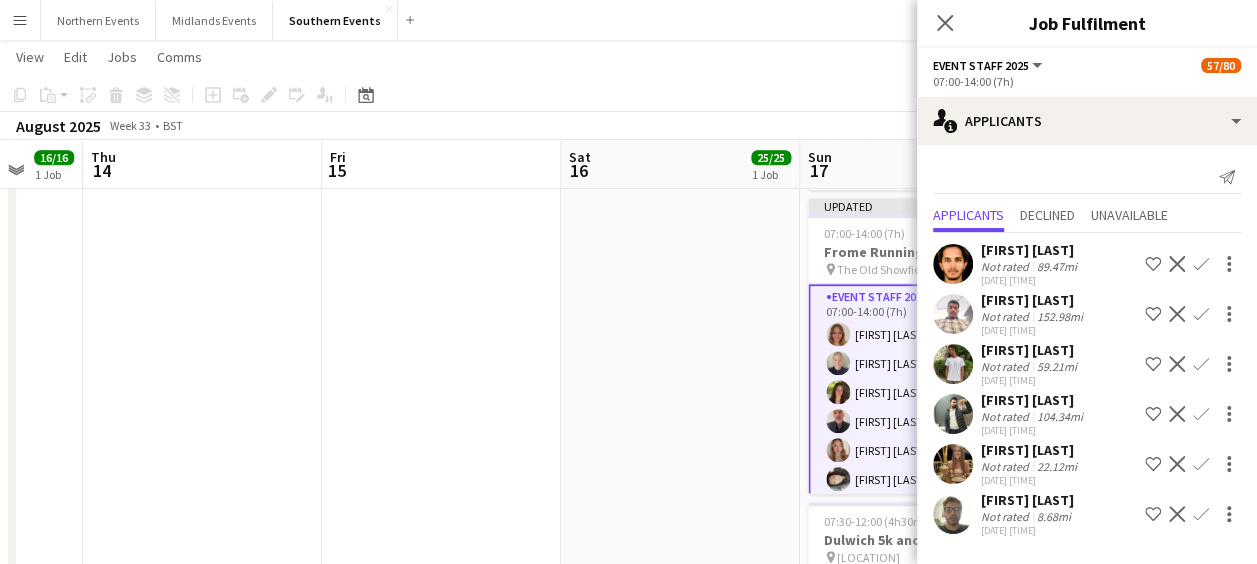 click on "Confirm" at bounding box center (1201, 514) 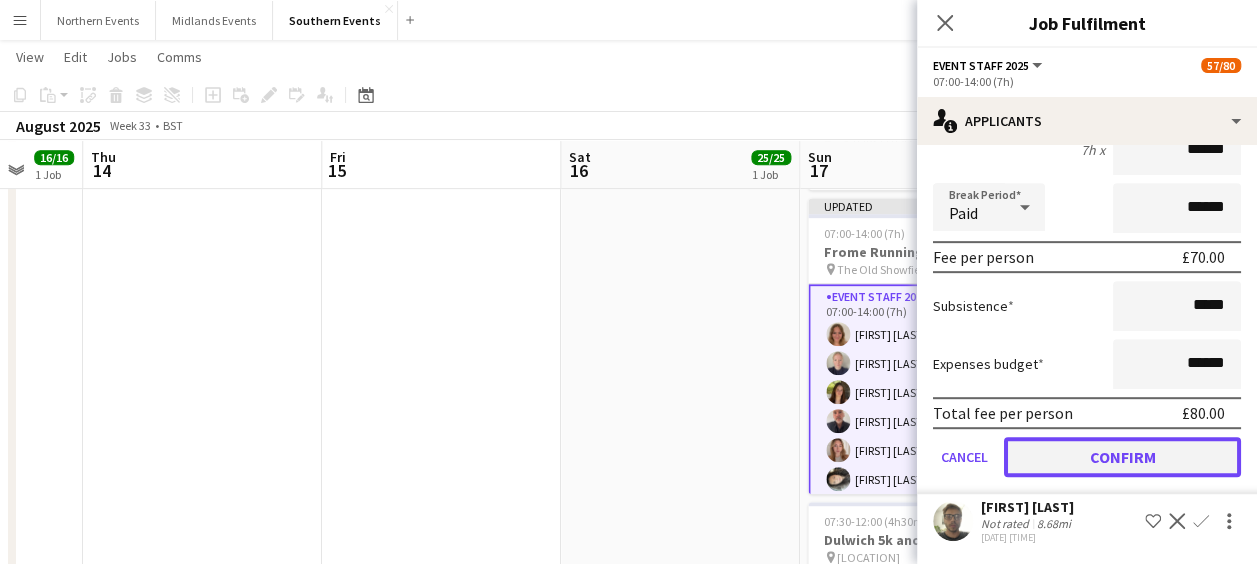 click on "Confirm" 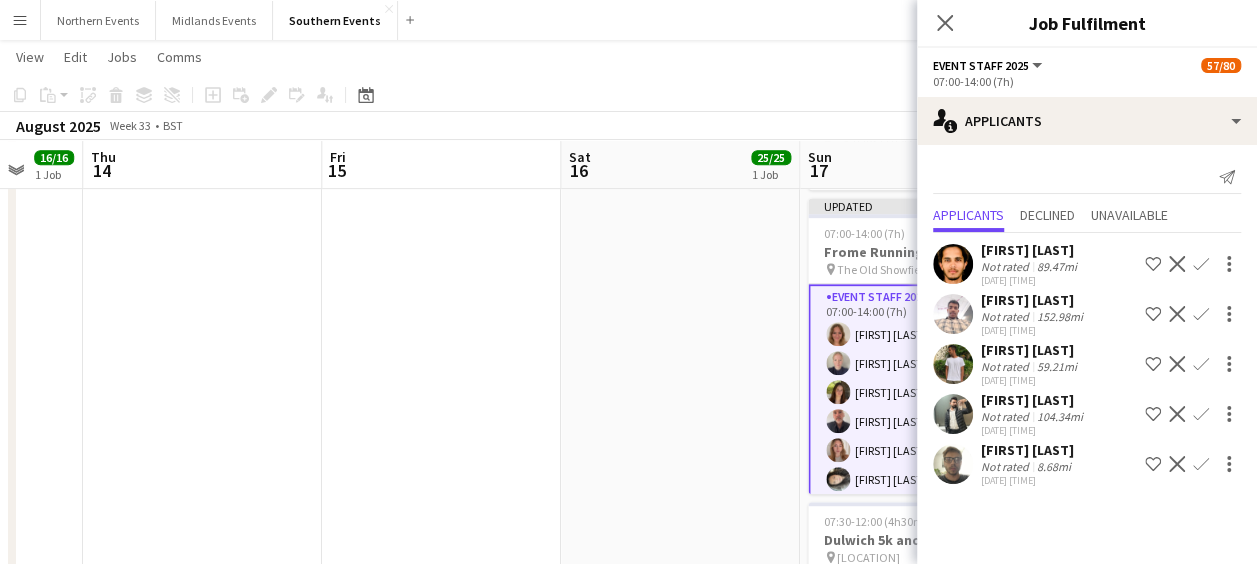click on "Confirm" 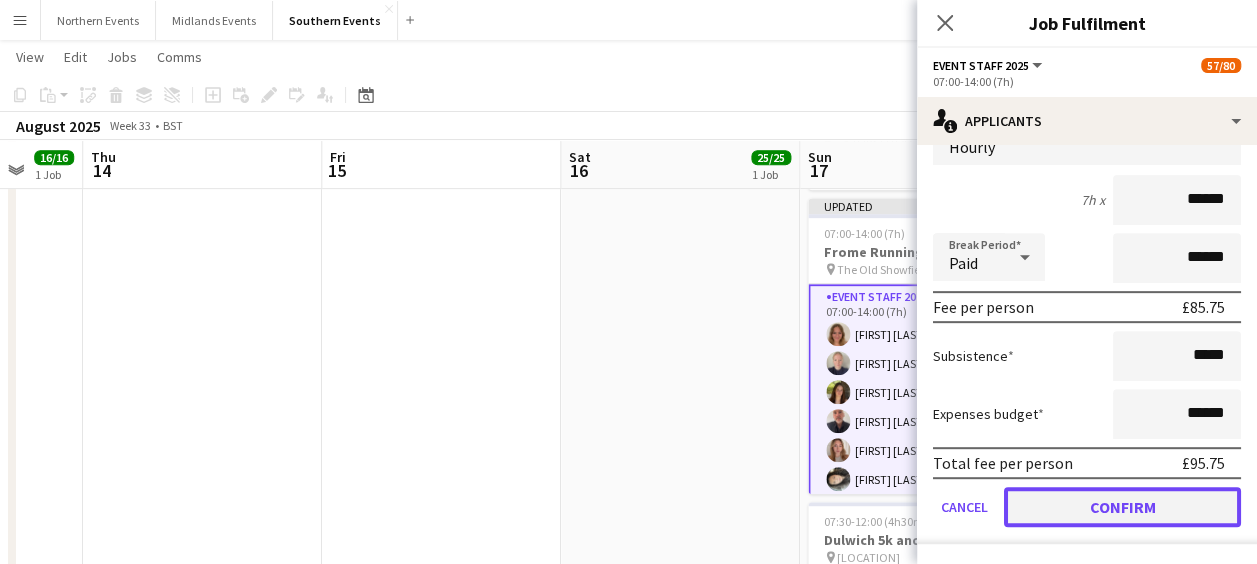 click on "Confirm" 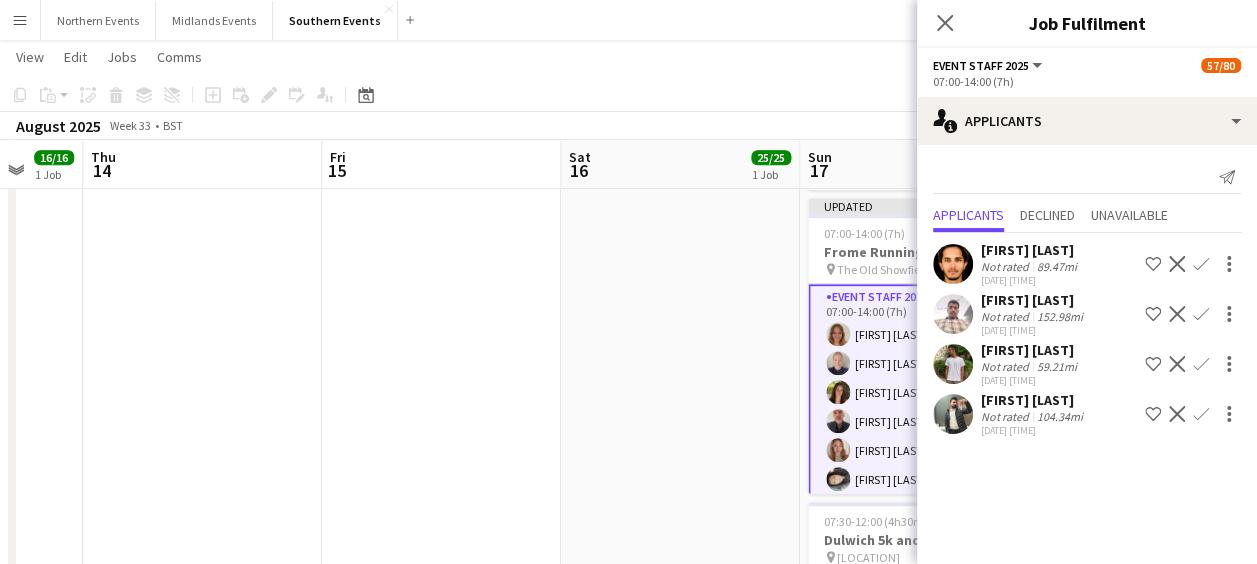 click on "Confirm" at bounding box center (1201, 414) 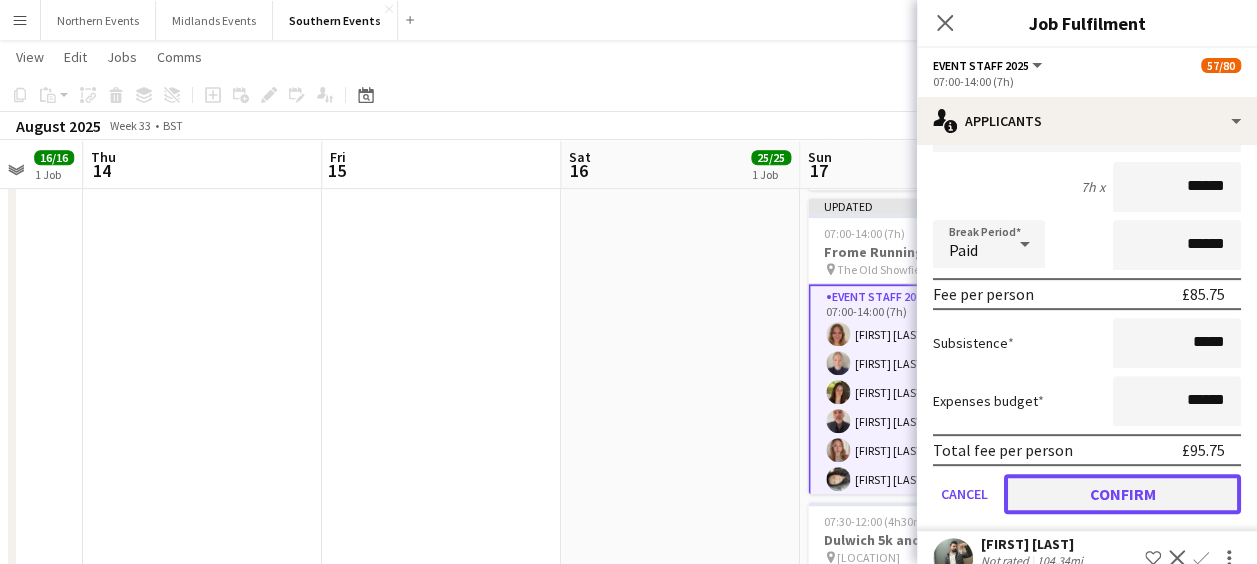 click on "Confirm" 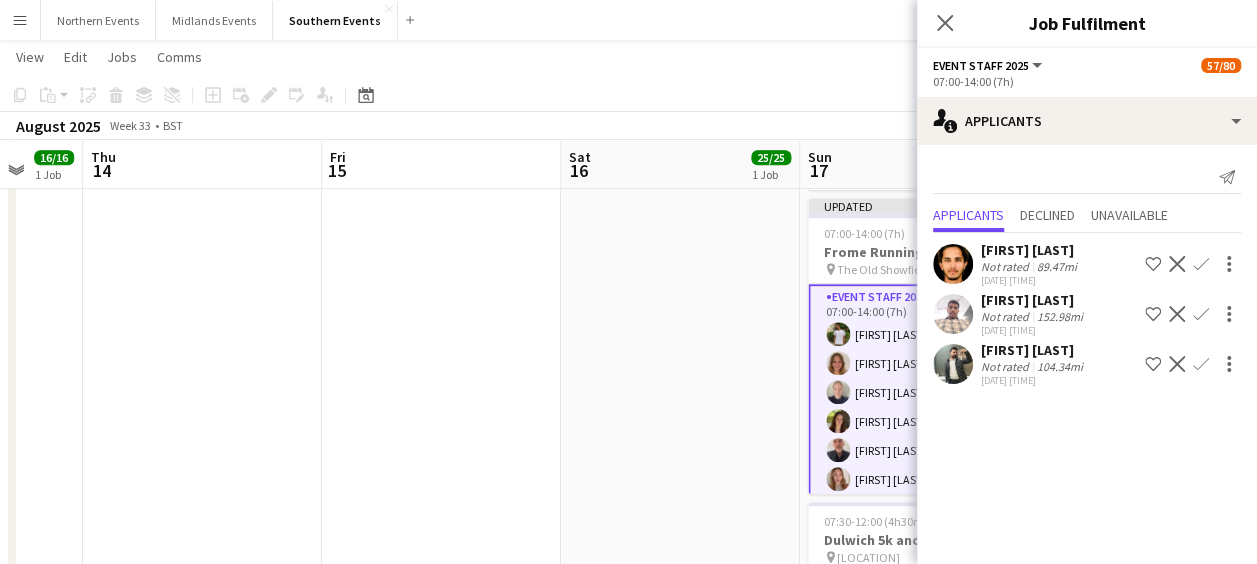 click on "08:00-12:00 (4h) 25/25 Greenwich 5k and 10k
pin
Greenwich Park Bandstand 1 Role Event Marshal 25/25 08:00-12:00 (4h)
Ekow Tachie-Mensah MEGAT AMMAR SULEIMAN MEGAT RAHMAD stephanie gold Phoebe Burdett Mbalu Kamara Georgia Maclennan Giovanna Hristidis Peter Williams Devyang Vaniya Ben Joyce Abraham Acquaye Edmund Amoh Elliot Yeboah-Agyemang Karen King Craig van Eyk Bethany Lawrence Gracefield Anobaah Attoh Syris Vige Sarah Van eyk Mark Kipanda Patricia Burdett Simon Moore Tommy Dodds Stephanie Poole Ian Poole" at bounding box center (680, 366) 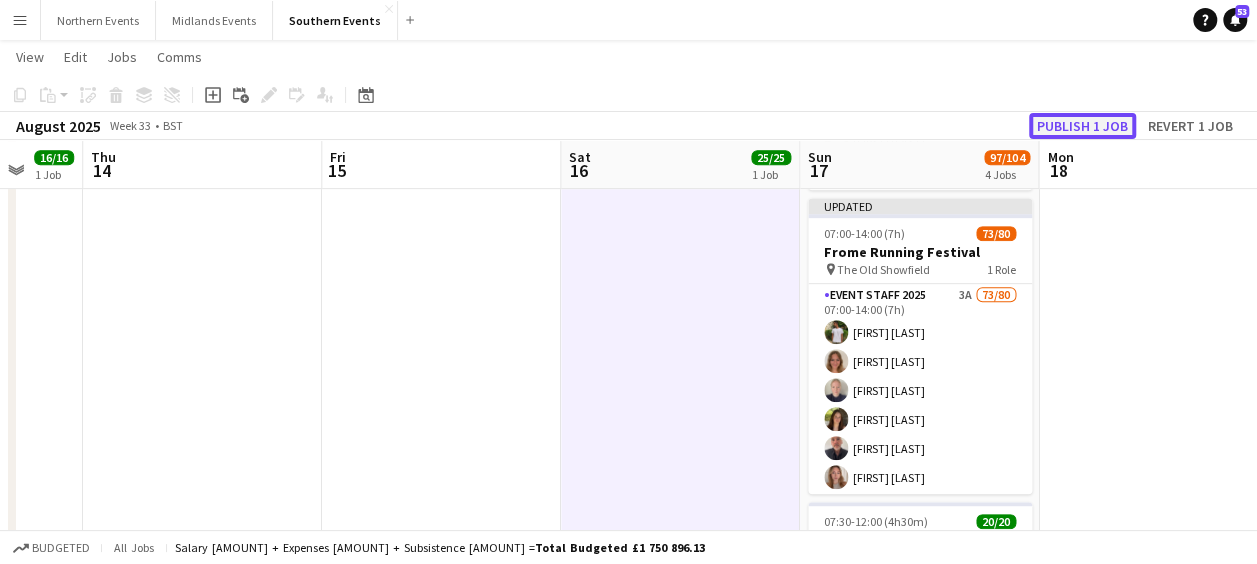 click on "Publish 1 job" 